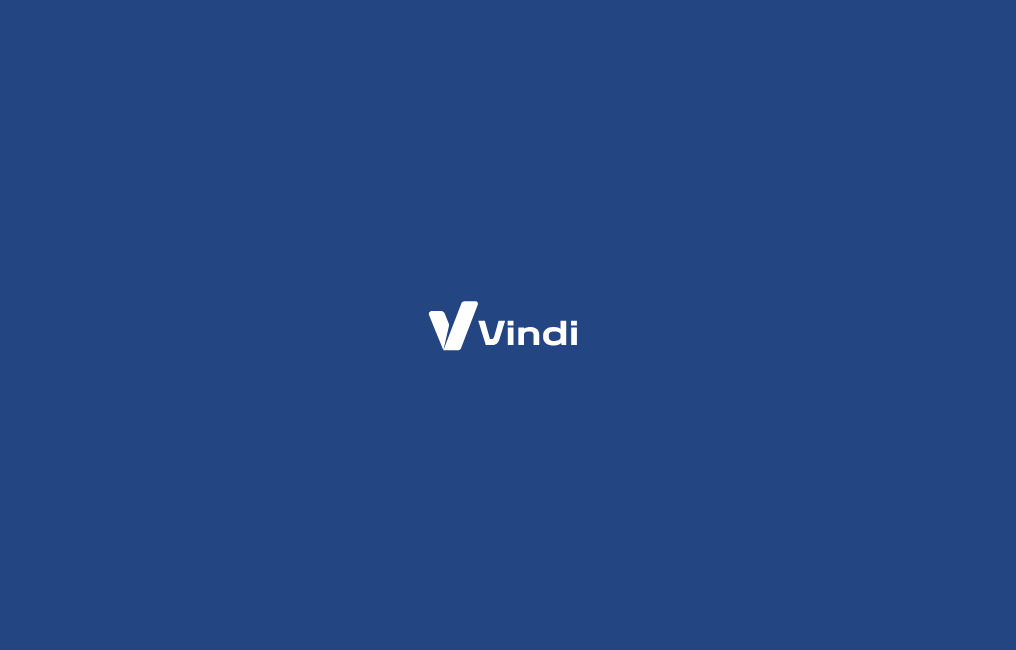 scroll, scrollTop: 0, scrollLeft: 0, axis: both 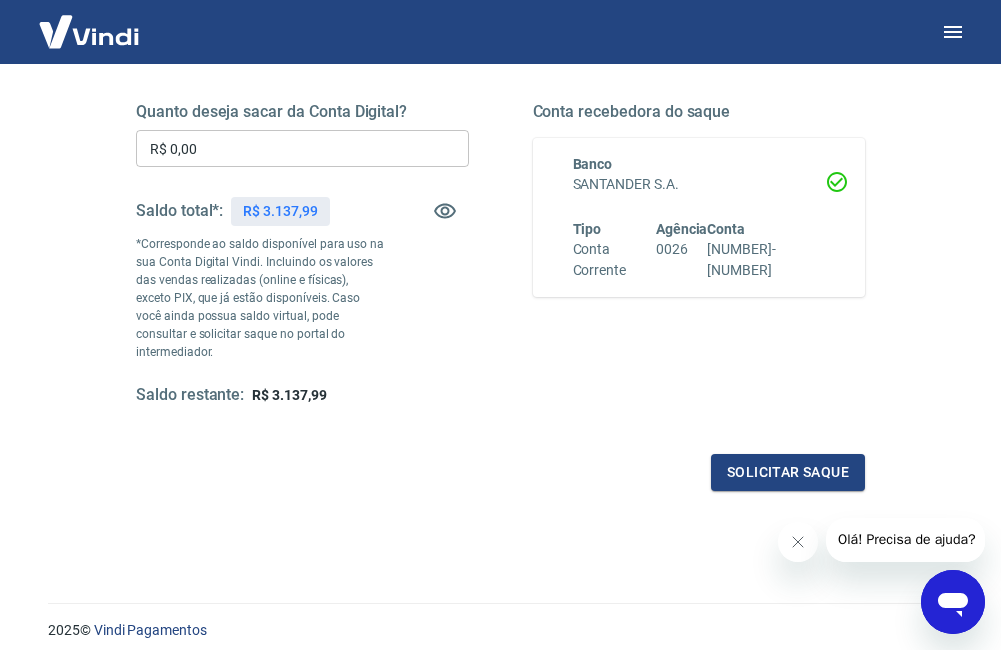 click on "Olá! Precisa de ajuda?" at bounding box center [906, 539] 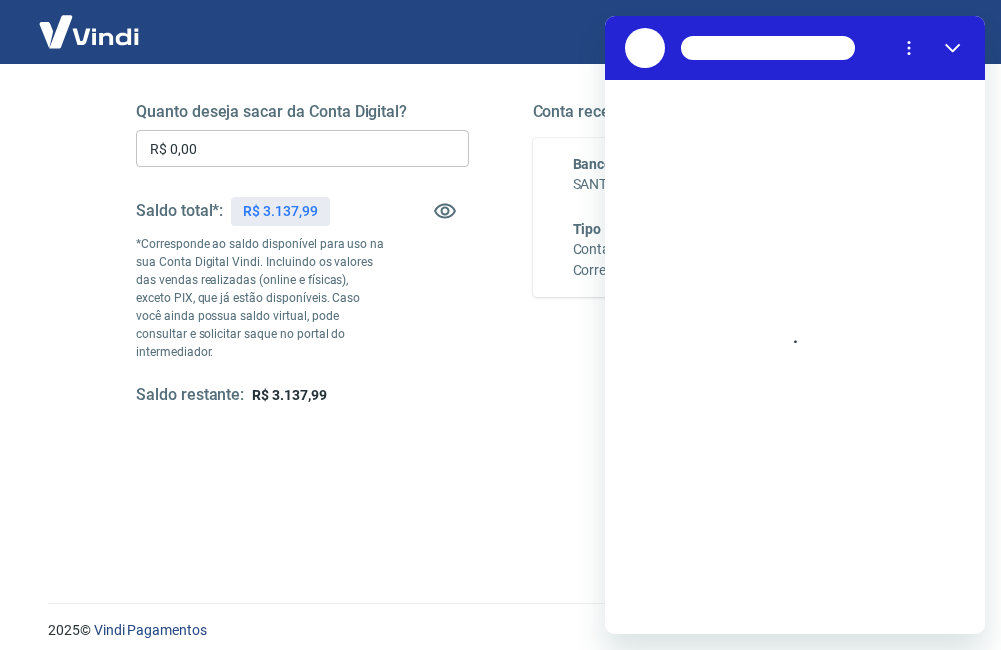 scroll, scrollTop: 0, scrollLeft: 0, axis: both 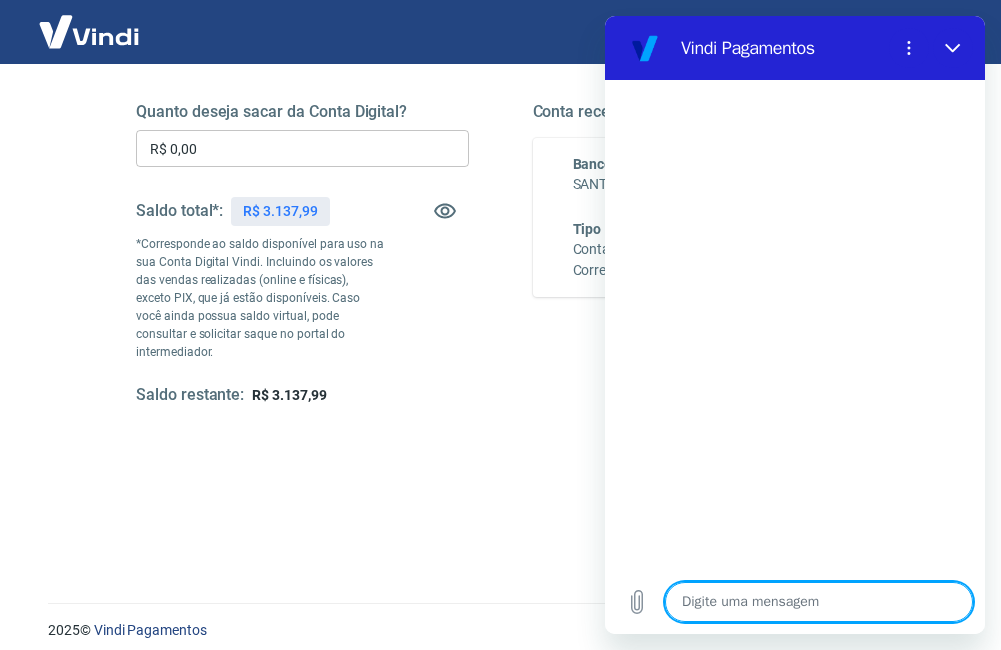 type on "o" 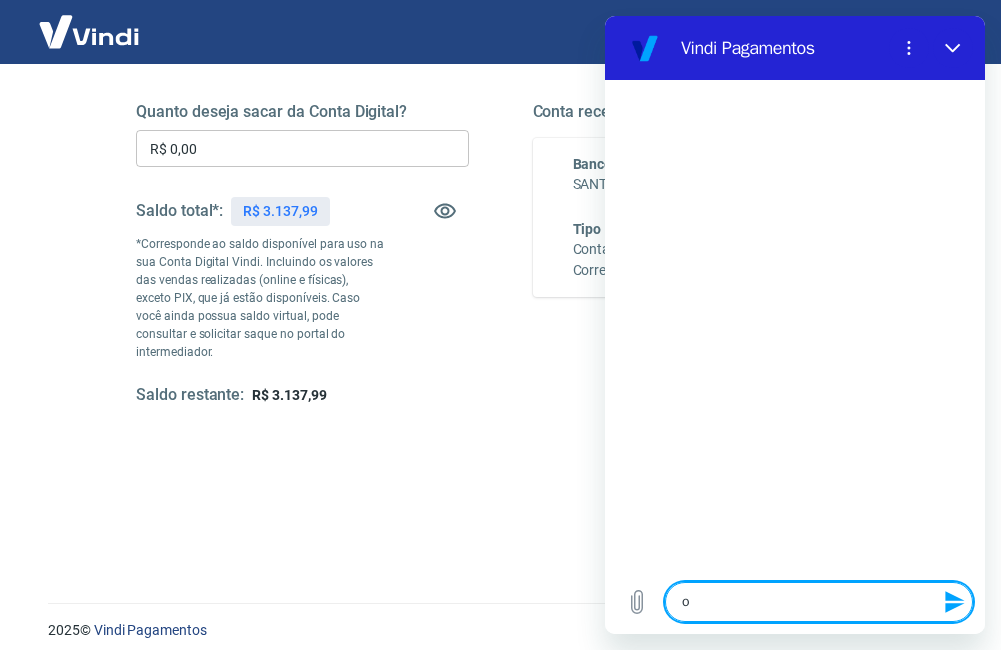 type on "om" 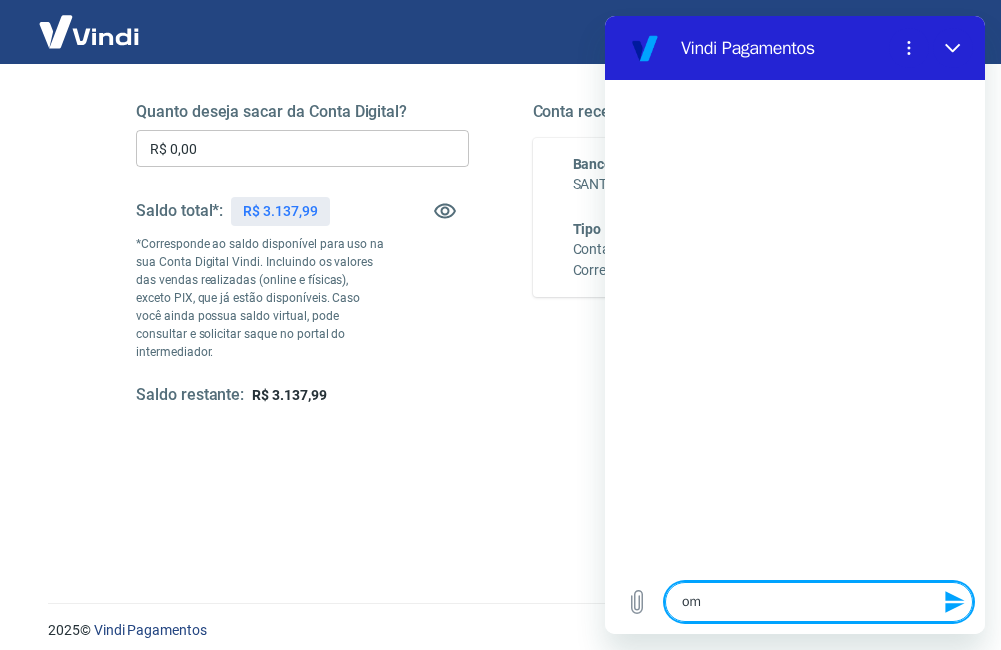 type on "om" 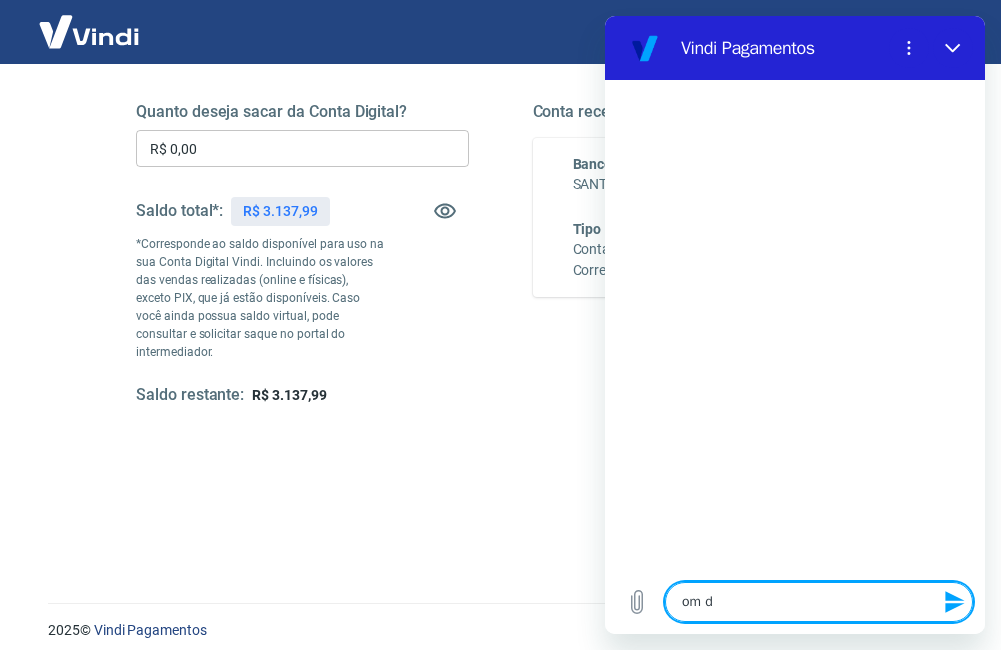 type on "om di" 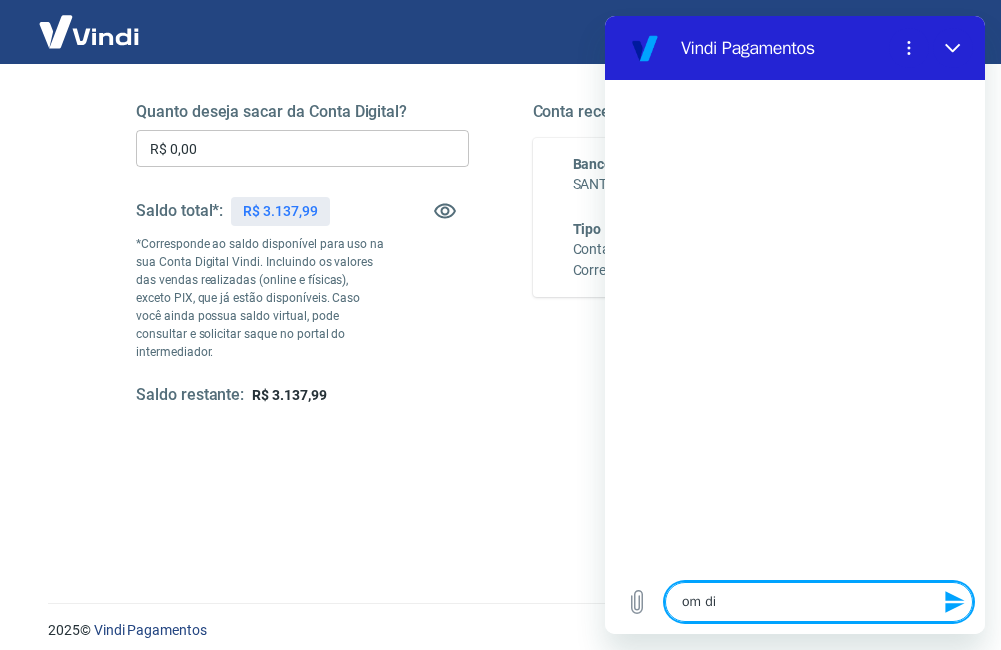 type on "om dia" 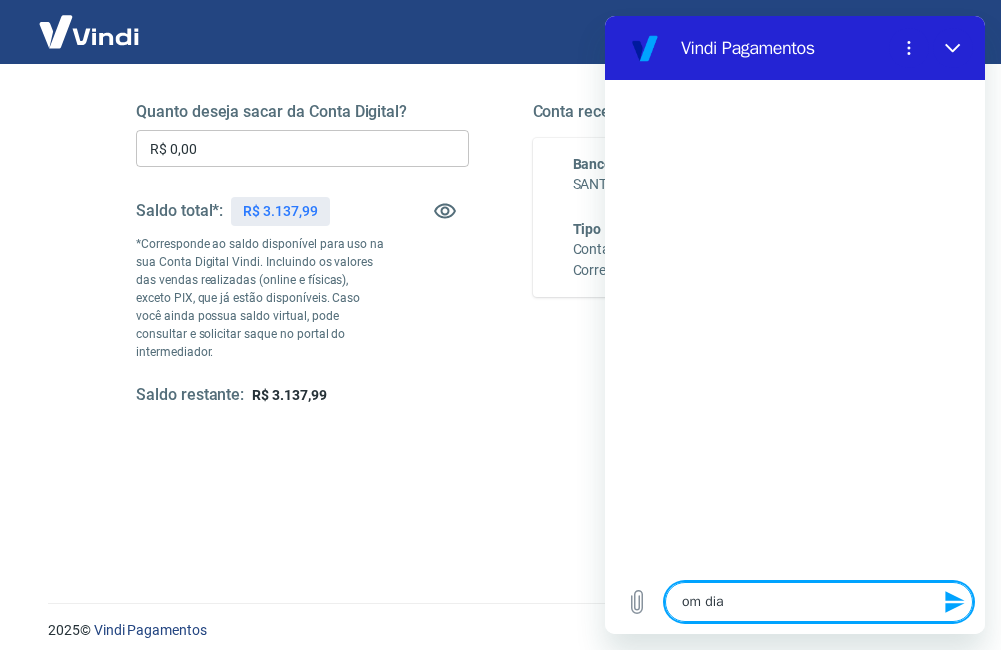 type on "om di" 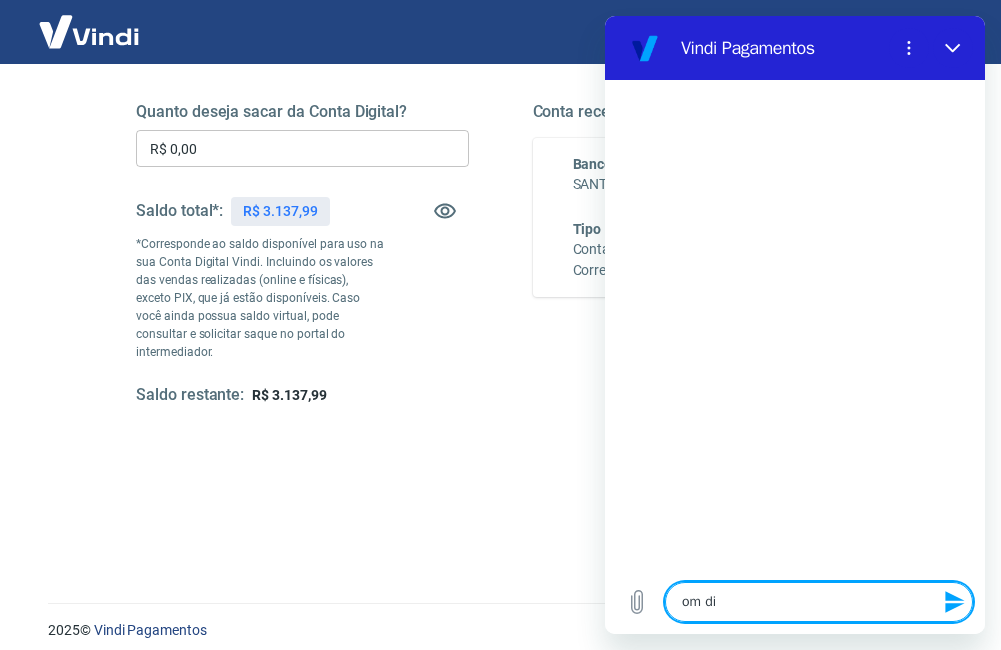 type on "om d" 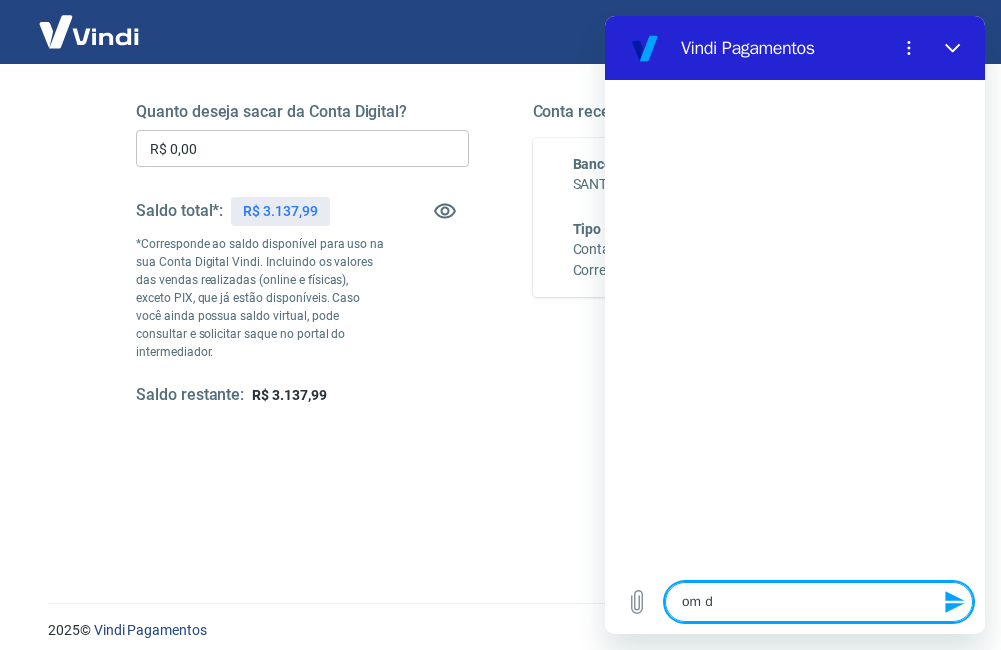 type on "om" 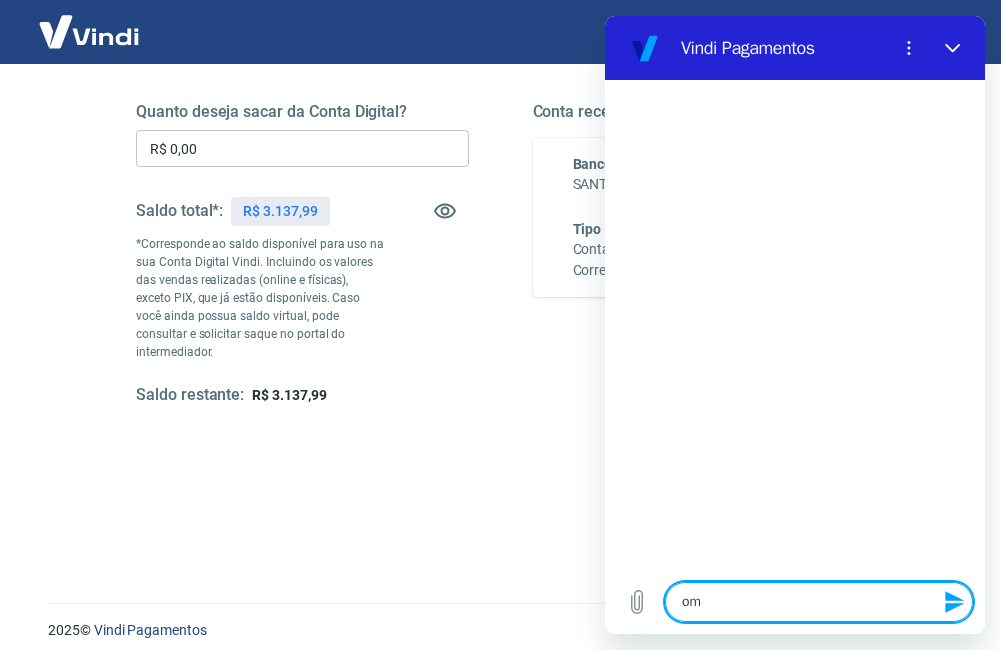 type on "om" 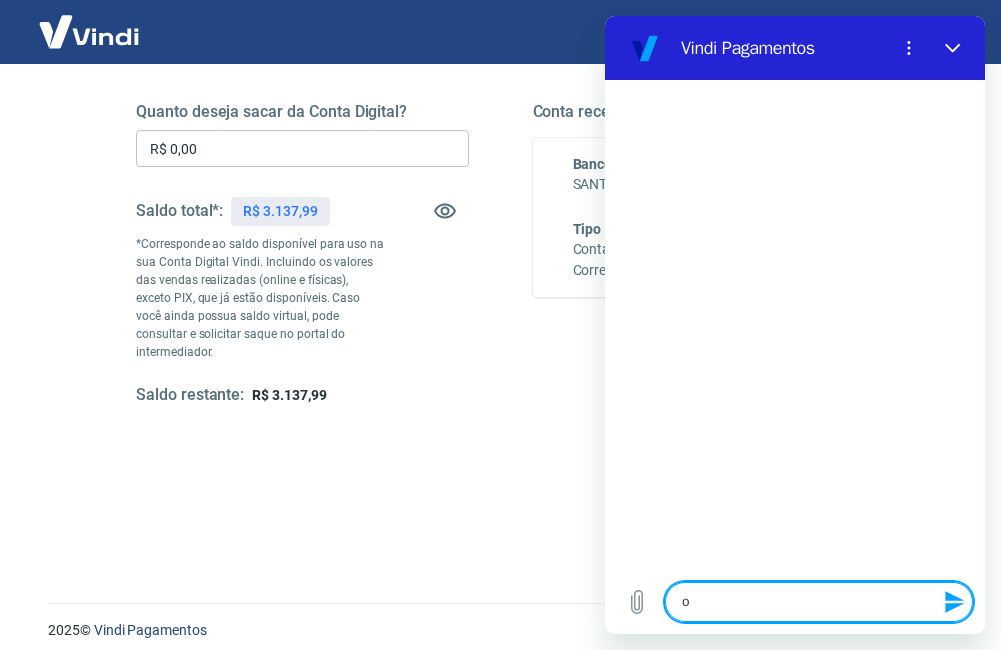 type 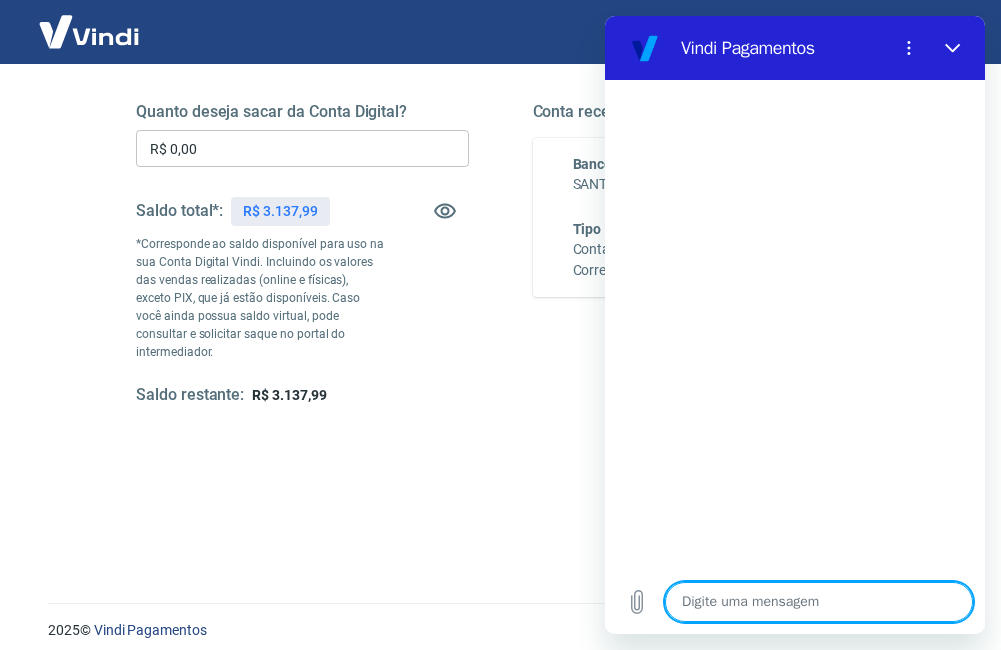 type on "b" 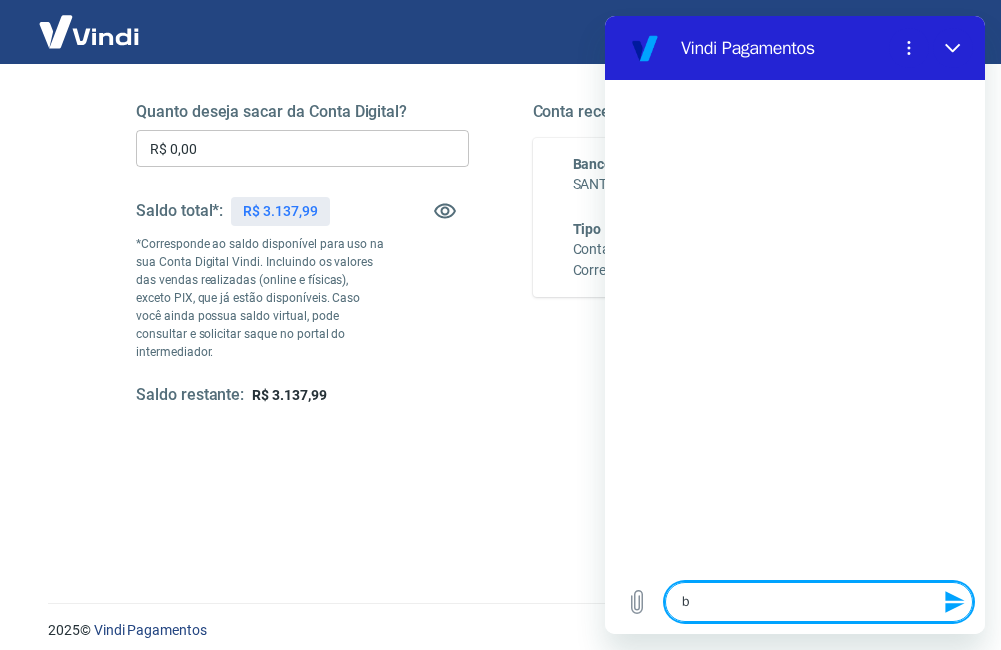 type on "bo" 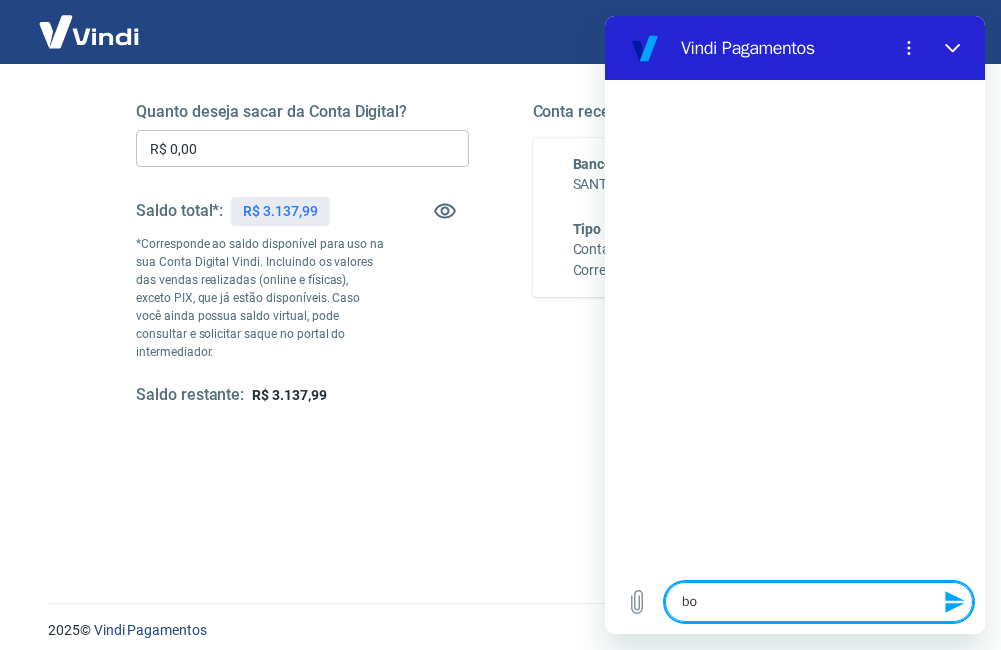 type on "bom" 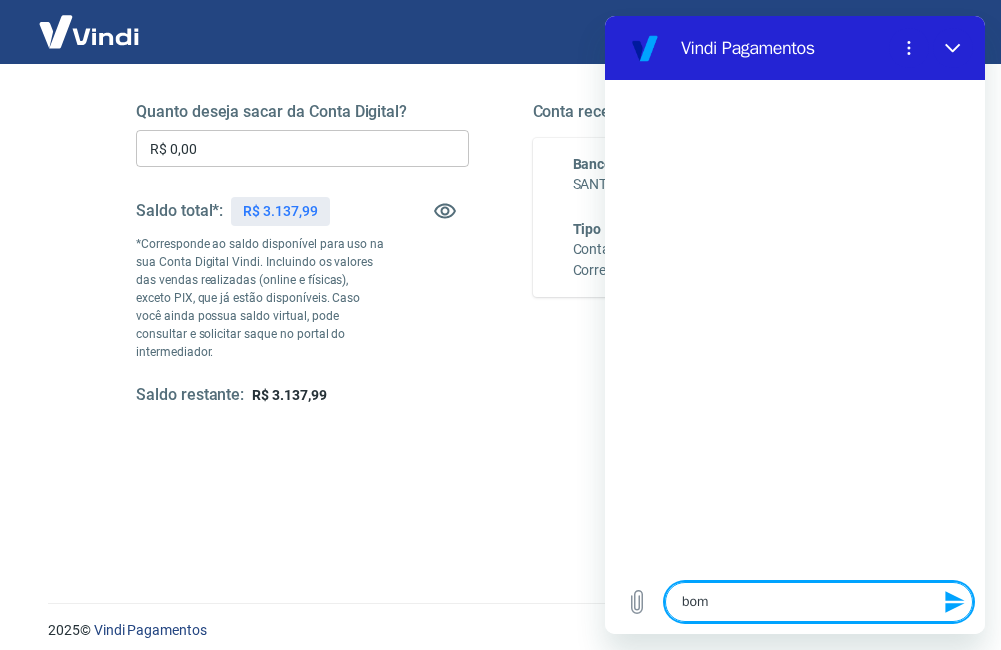 type on "bom" 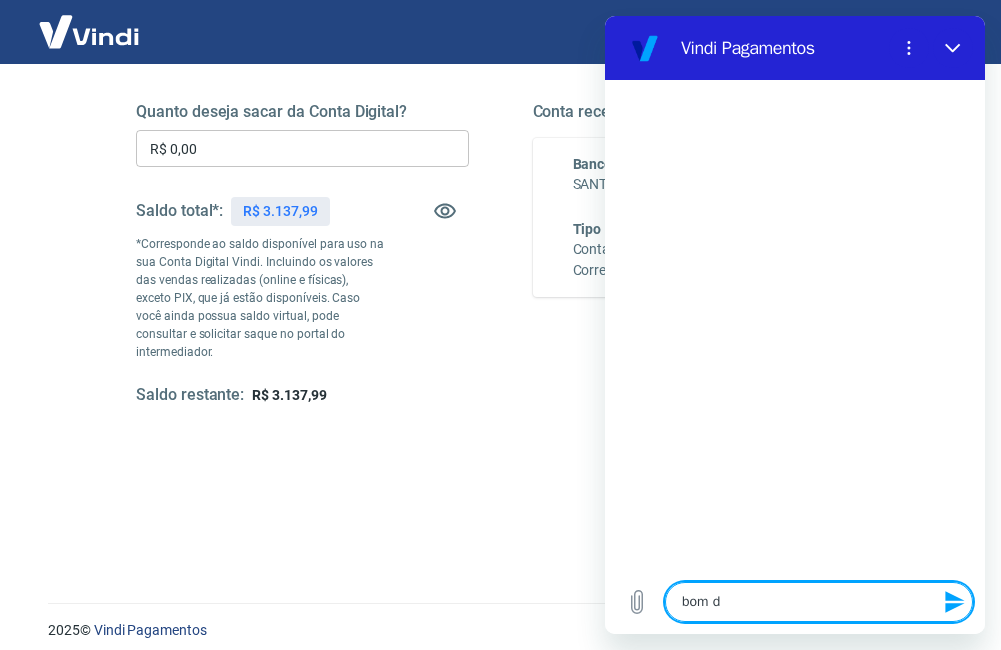 type on "bom di" 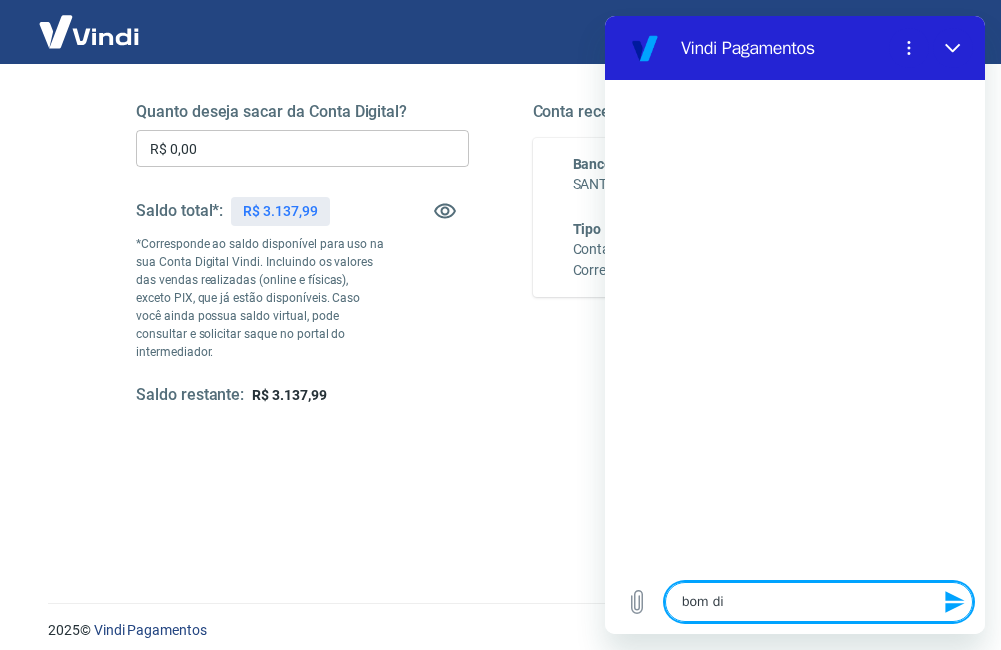 type on "bom dia" 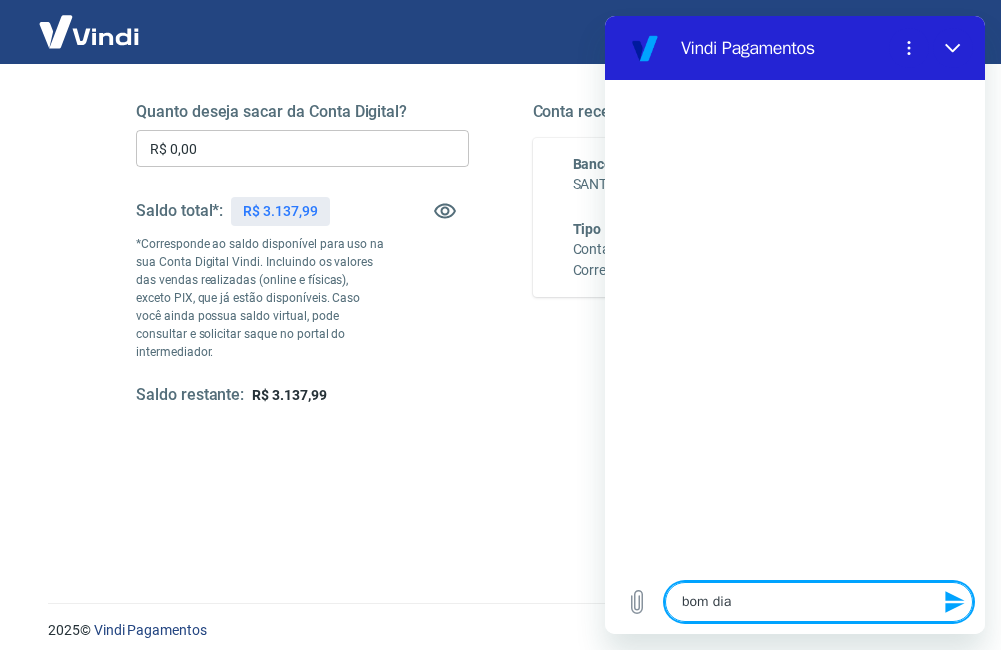 type 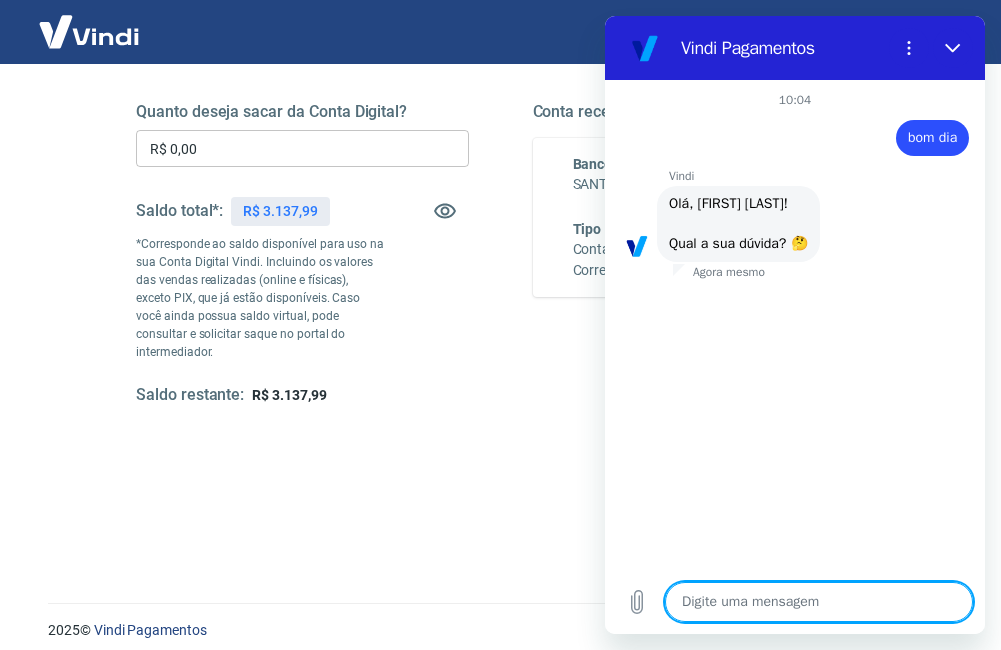 scroll, scrollTop: 83, scrollLeft: 0, axis: vertical 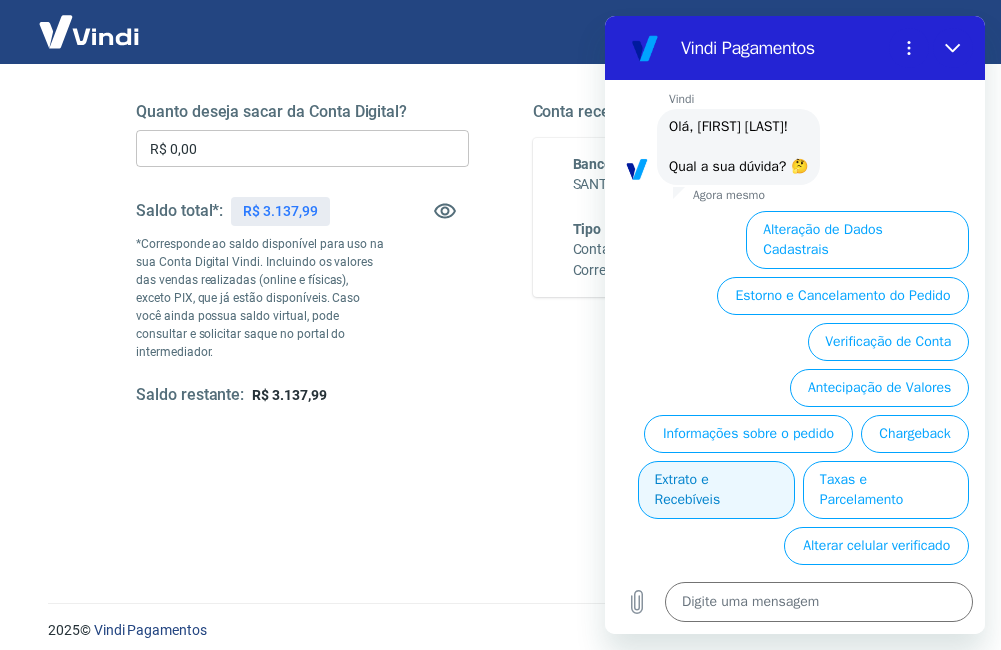 click on "Extrato e Recebíveis" at bounding box center (716, 490) 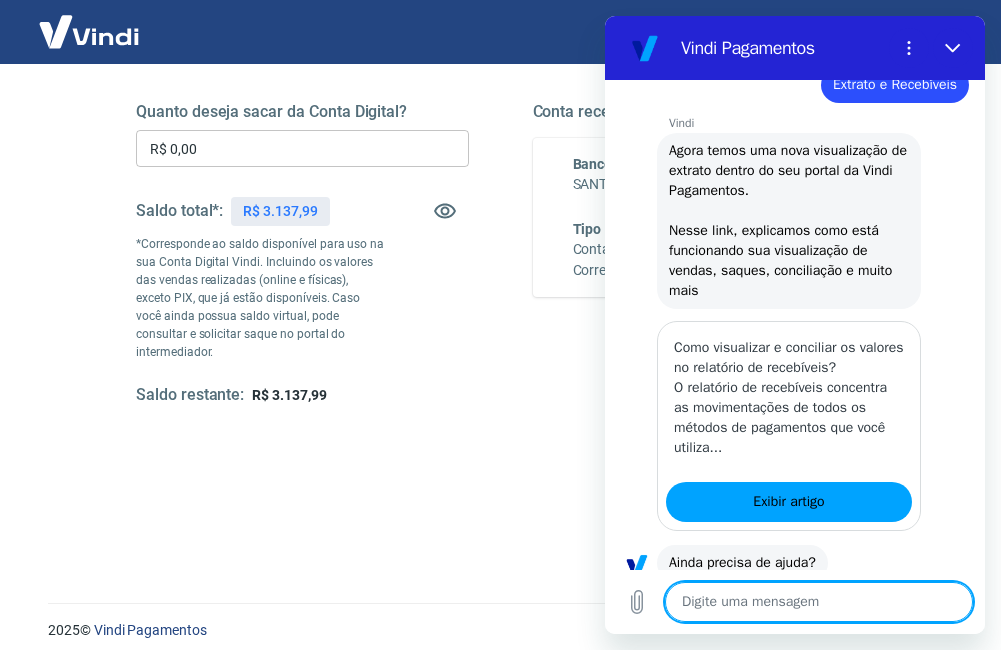 scroll, scrollTop: 307, scrollLeft: 0, axis: vertical 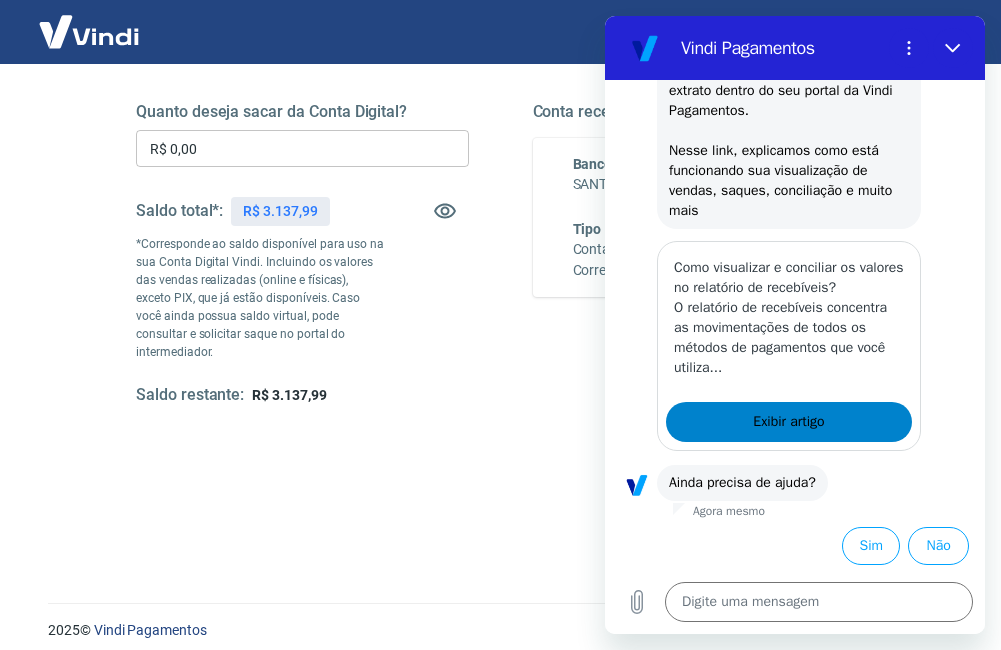 click on "Exibir artigo" at bounding box center [788, 422] 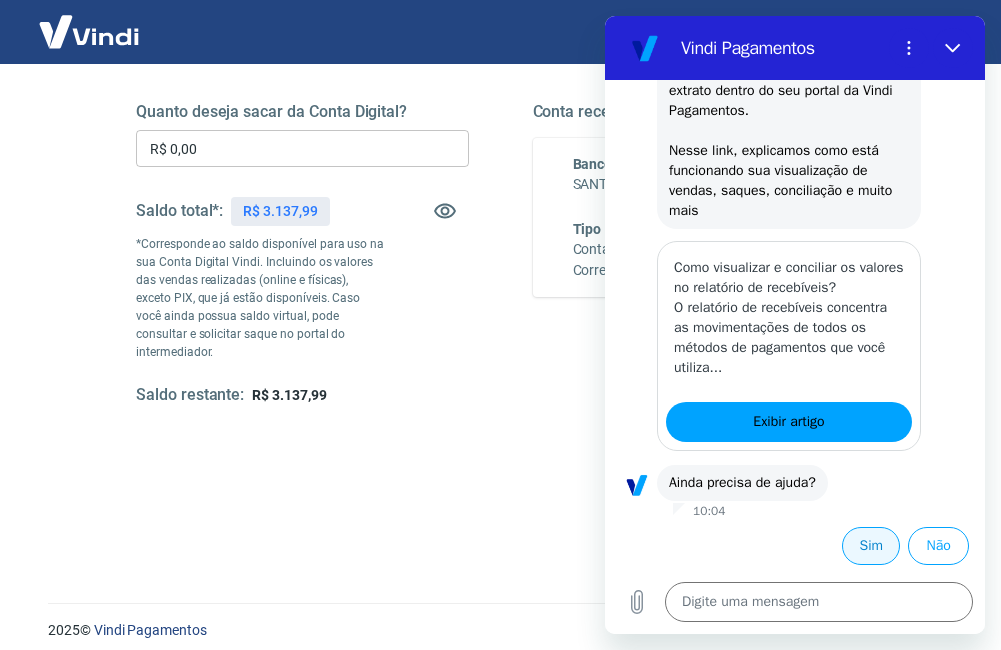 click on "Sim" at bounding box center [871, 546] 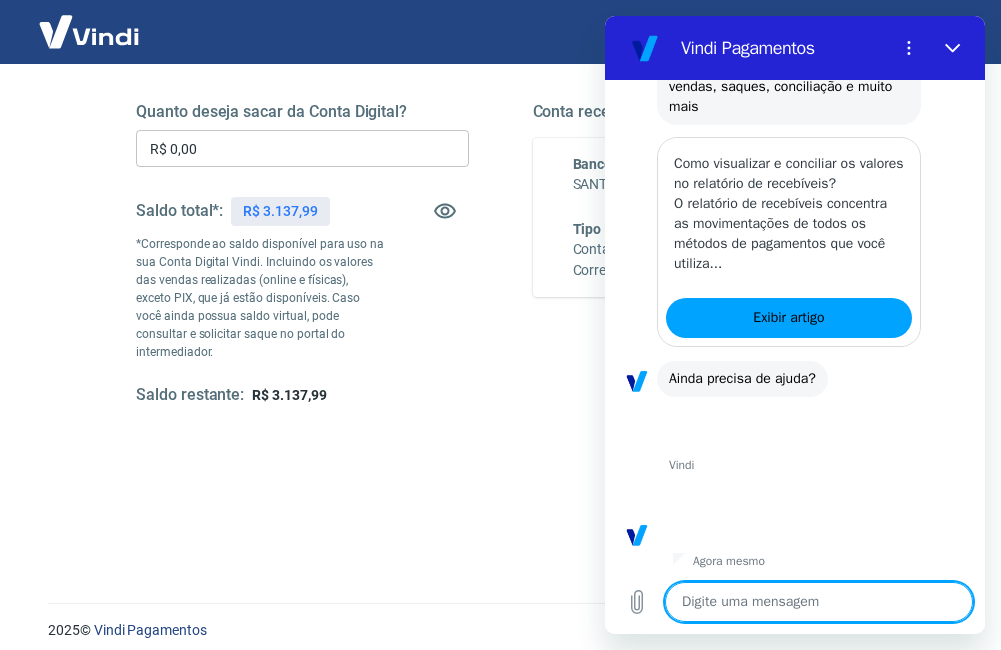 scroll, scrollTop: 783, scrollLeft: 0, axis: vertical 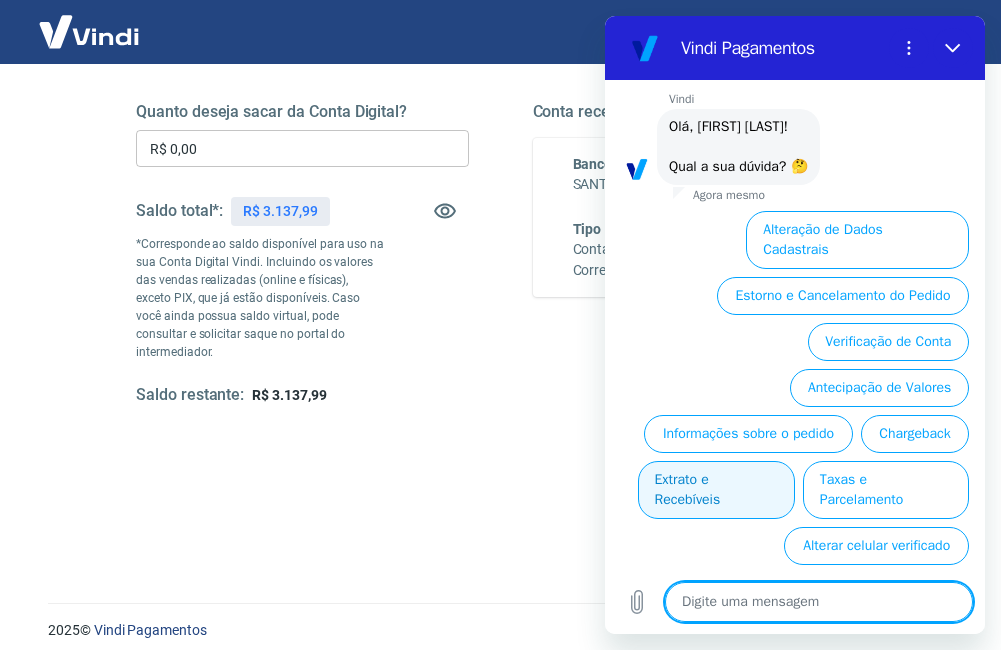 click on "Extrato e Recebíveis" at bounding box center [716, 490] 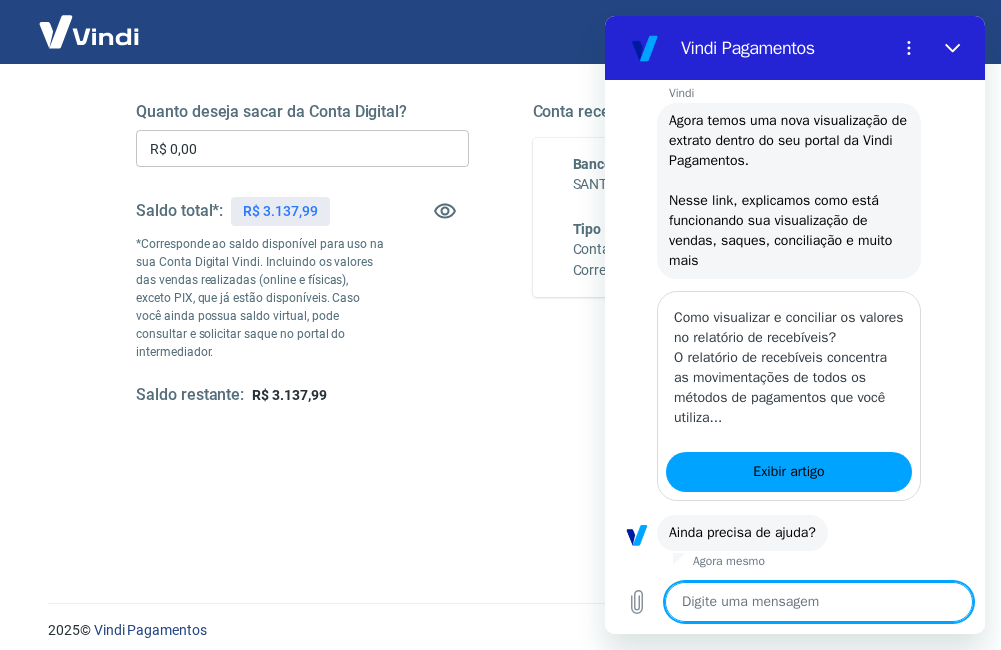 scroll, scrollTop: 1007, scrollLeft: 0, axis: vertical 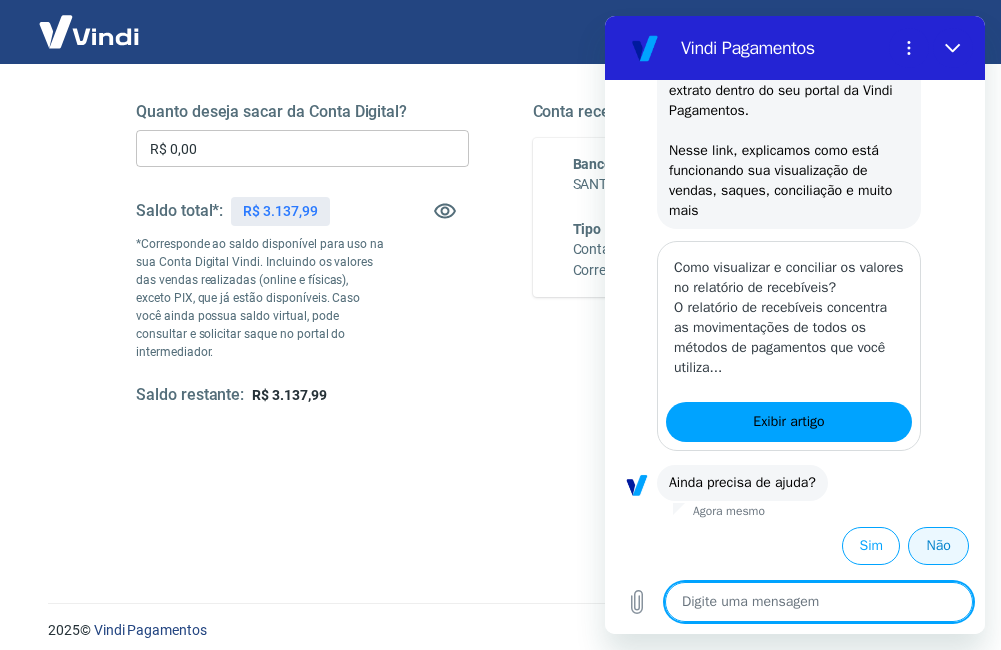 click on "Não" at bounding box center [938, 546] 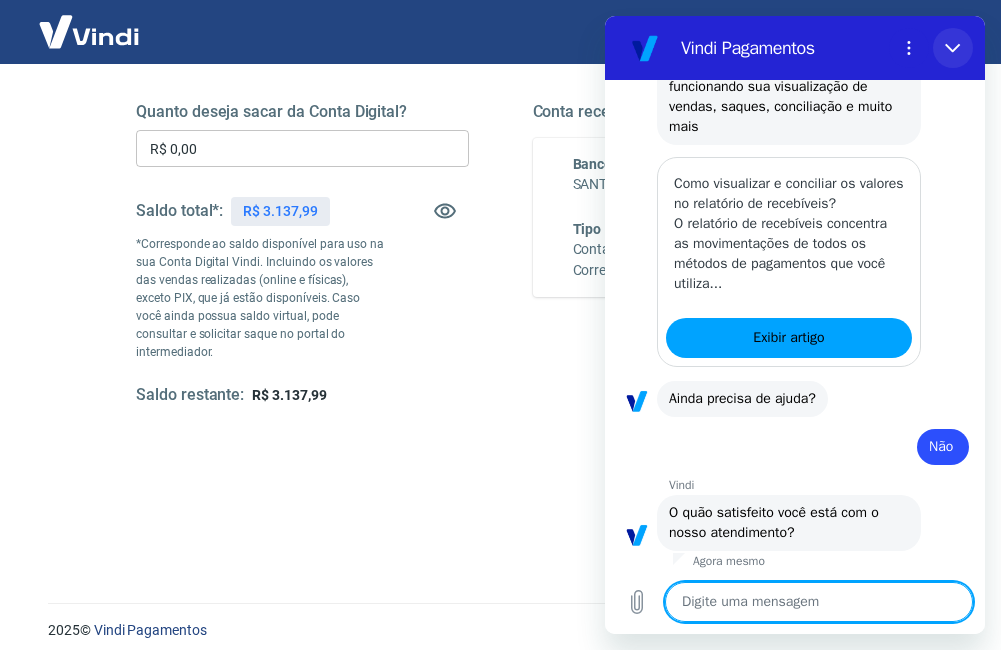 scroll, scrollTop: 1187, scrollLeft: 0, axis: vertical 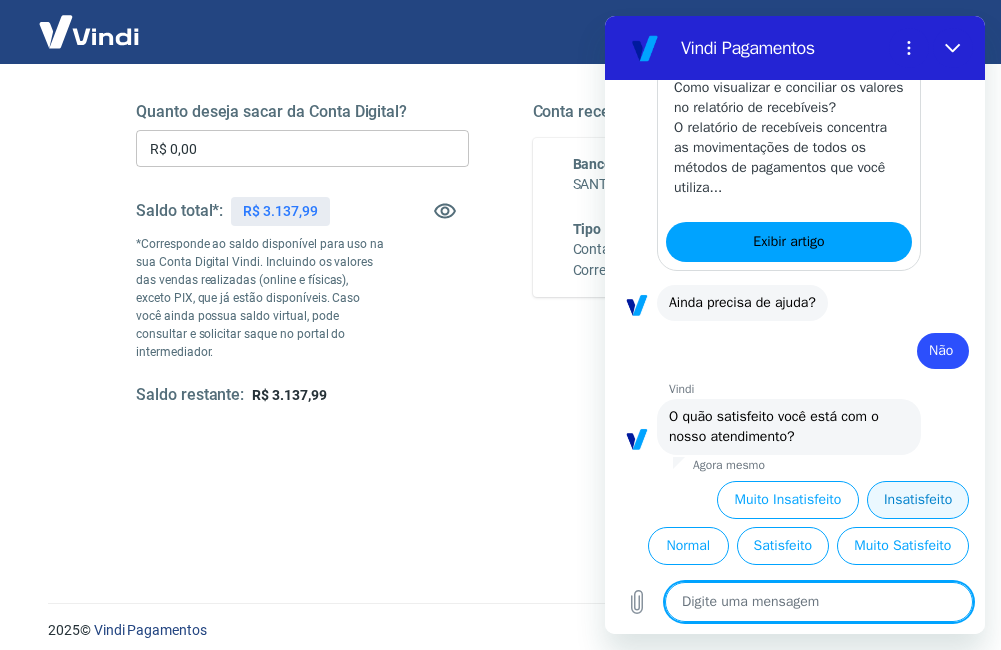 click on "Insatisfeito" at bounding box center (918, 500) 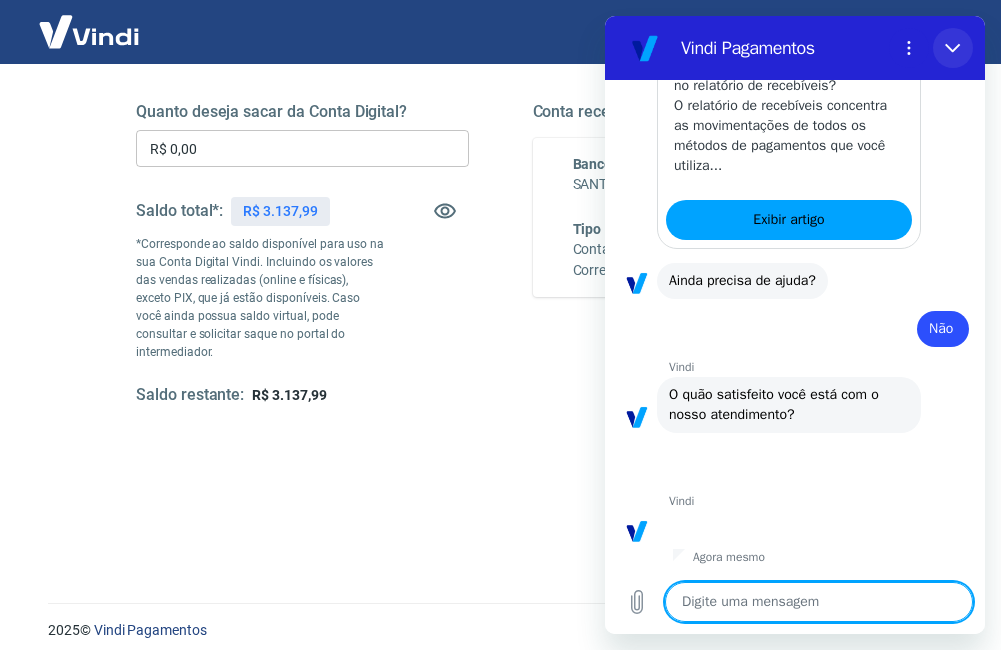 scroll, scrollTop: 1209, scrollLeft: 0, axis: vertical 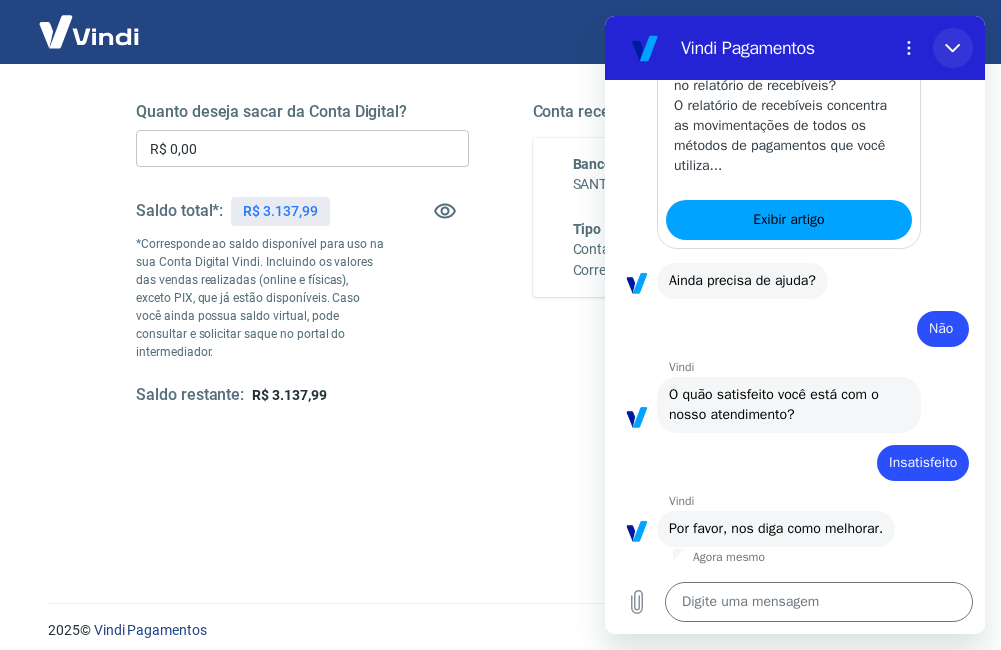 drag, startPoint x: 951, startPoint y: 42, endPoint x: 1555, endPoint y: 73, distance: 604.795 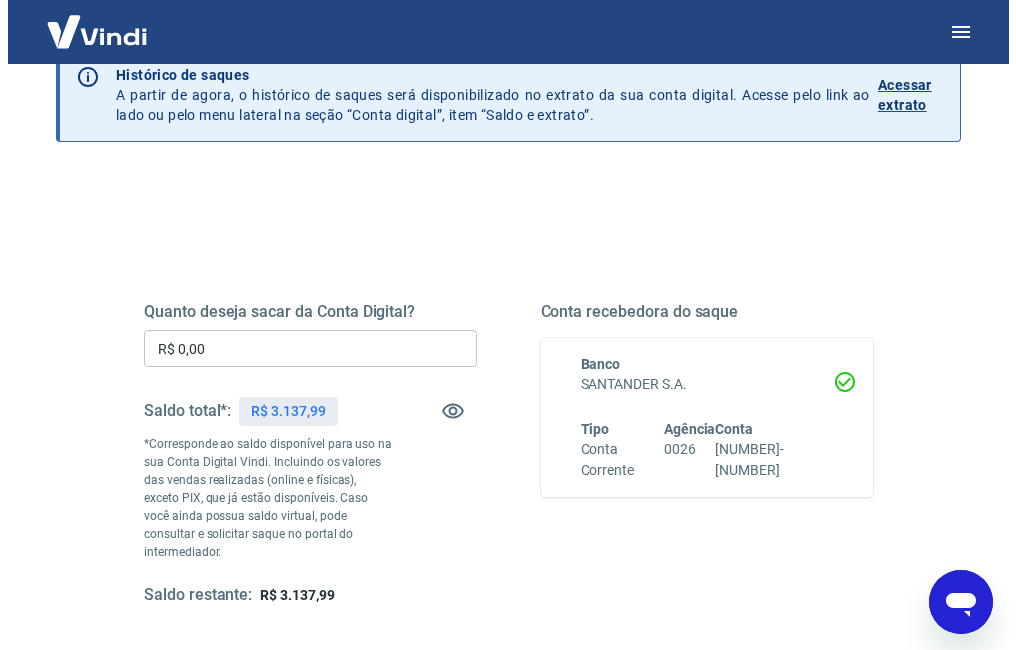 scroll, scrollTop: 0, scrollLeft: 0, axis: both 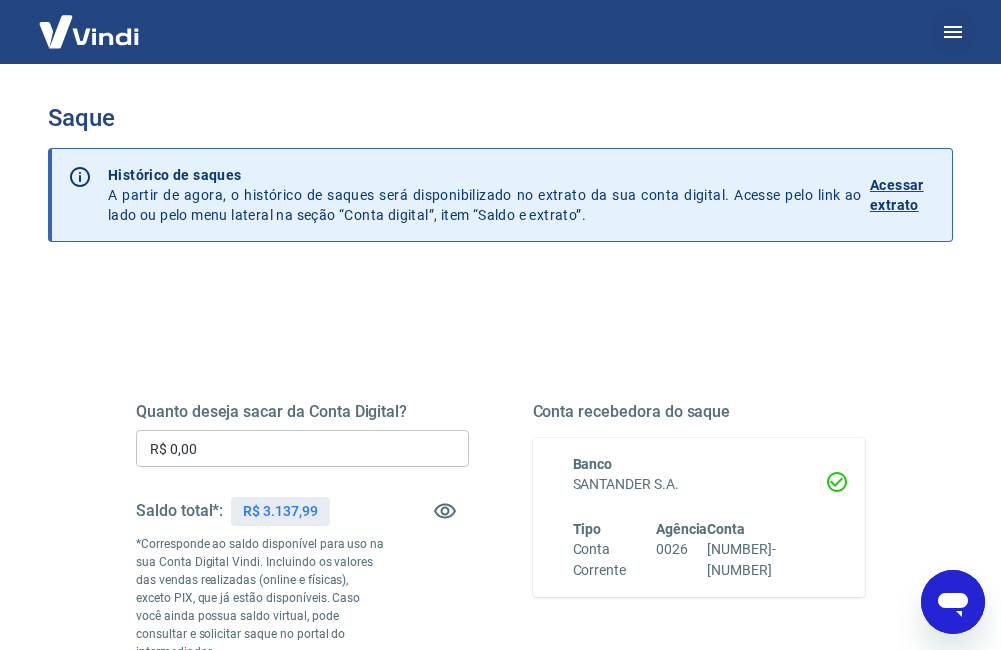 click 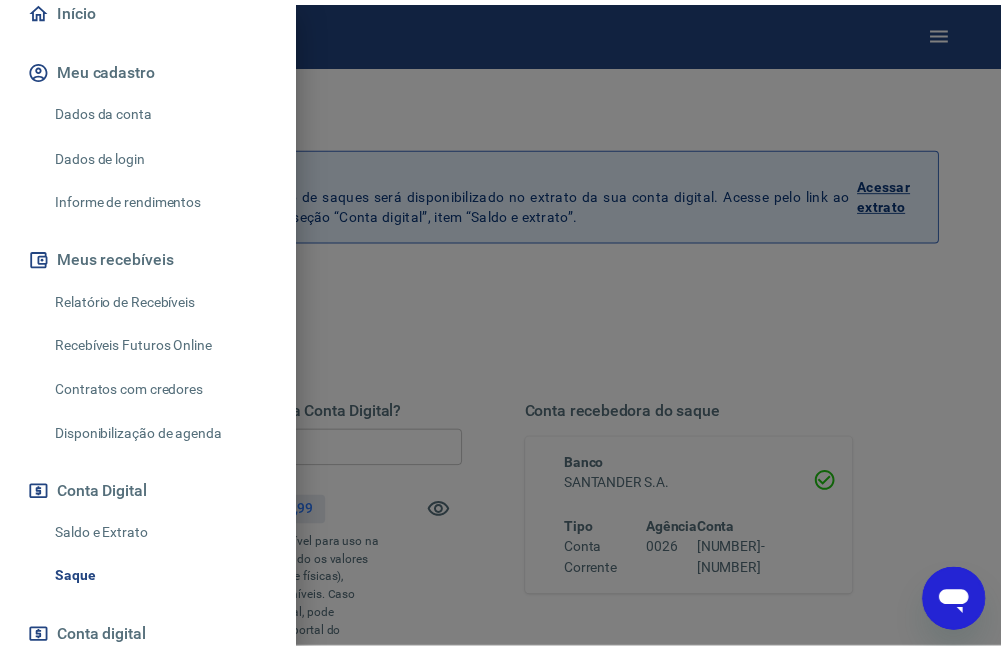 scroll, scrollTop: 300, scrollLeft: 0, axis: vertical 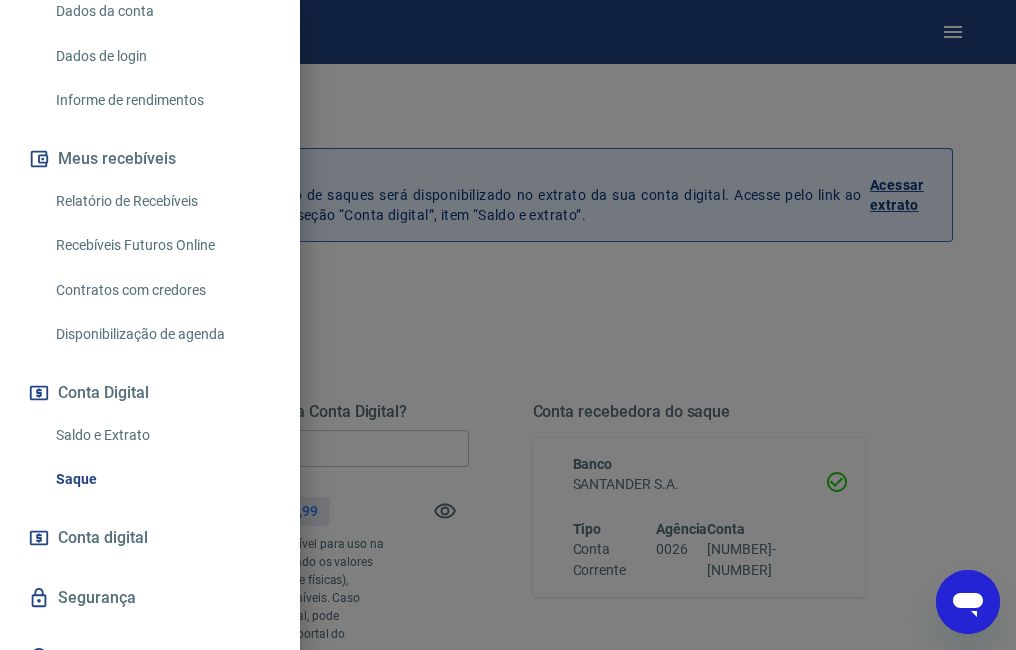 click on "Saldo e Extrato" at bounding box center (162, 435) 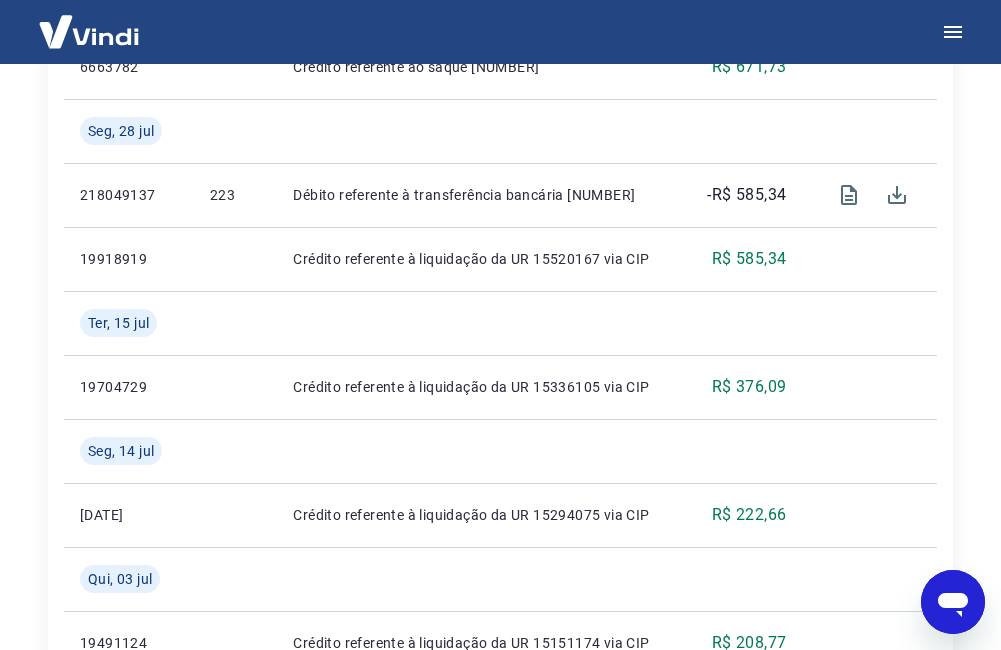 scroll, scrollTop: 700, scrollLeft: 0, axis: vertical 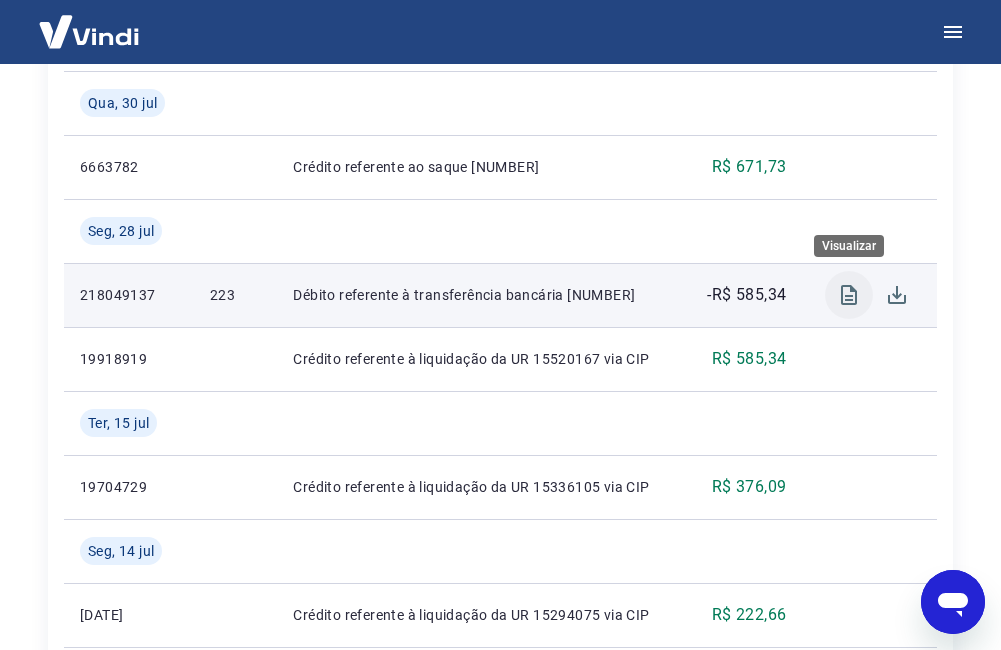 click 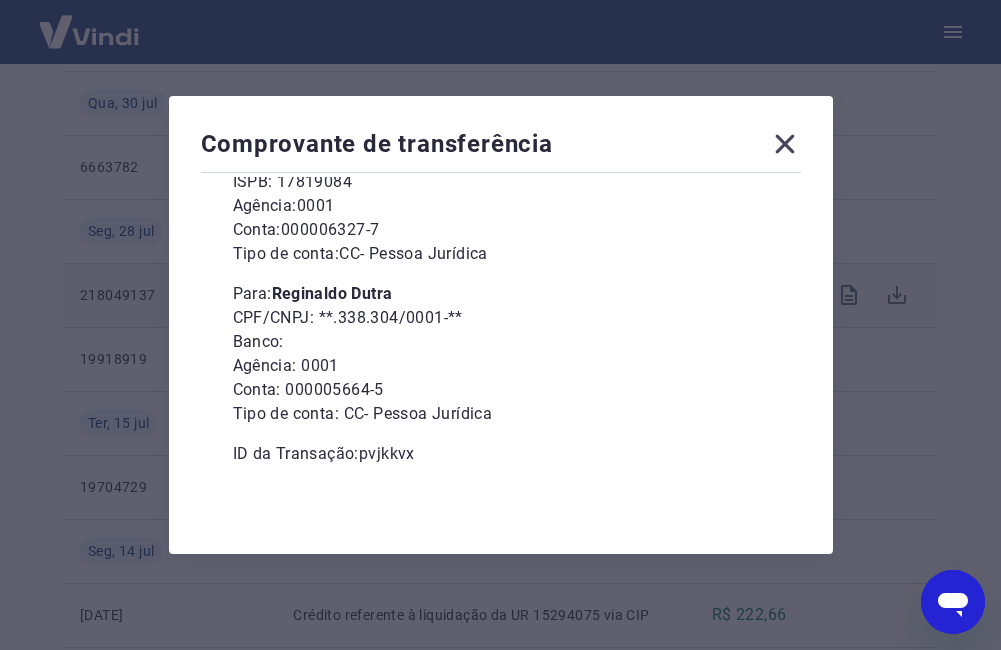scroll, scrollTop: 130, scrollLeft: 0, axis: vertical 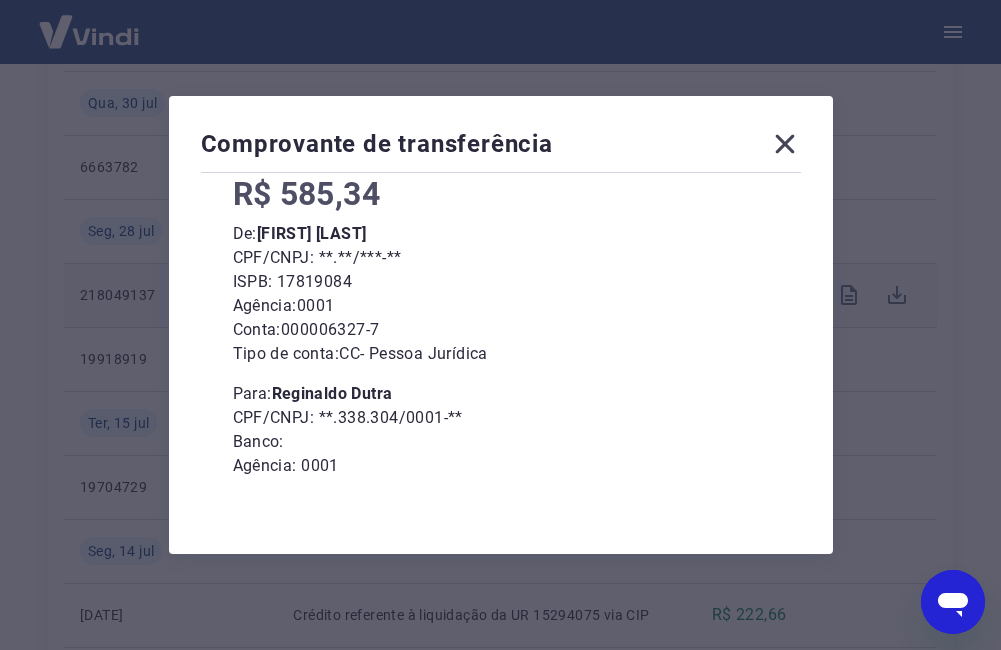 click 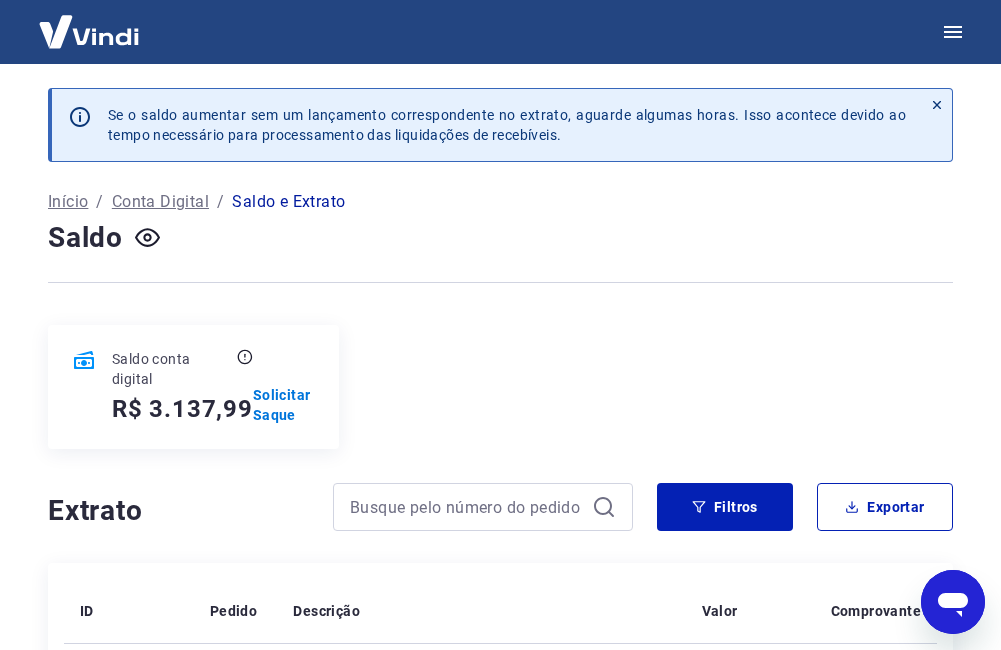 scroll, scrollTop: 100, scrollLeft: 0, axis: vertical 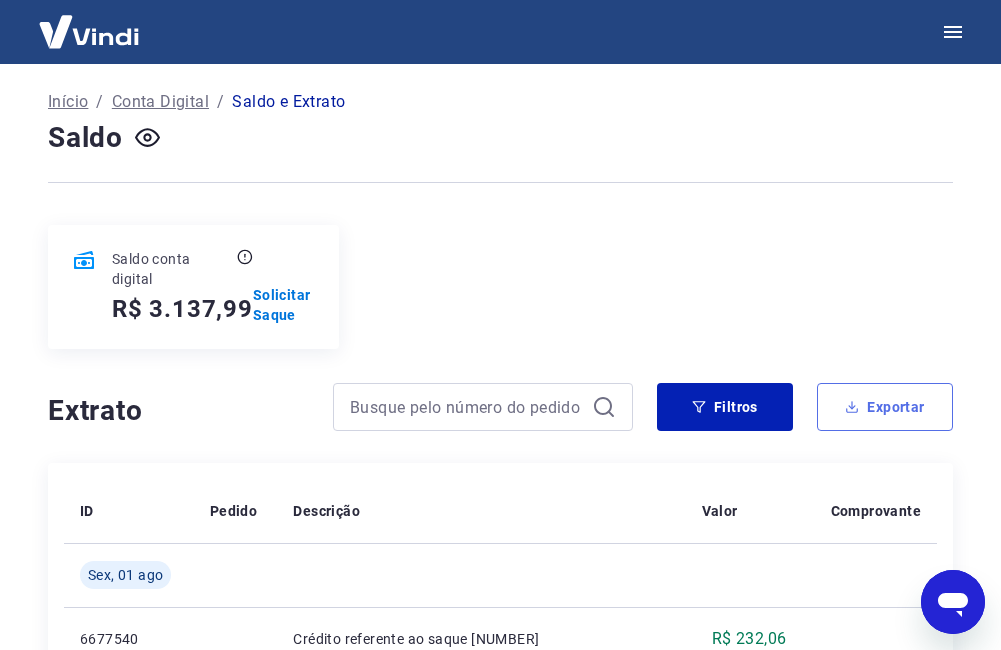 click on "Exportar" at bounding box center (885, 407) 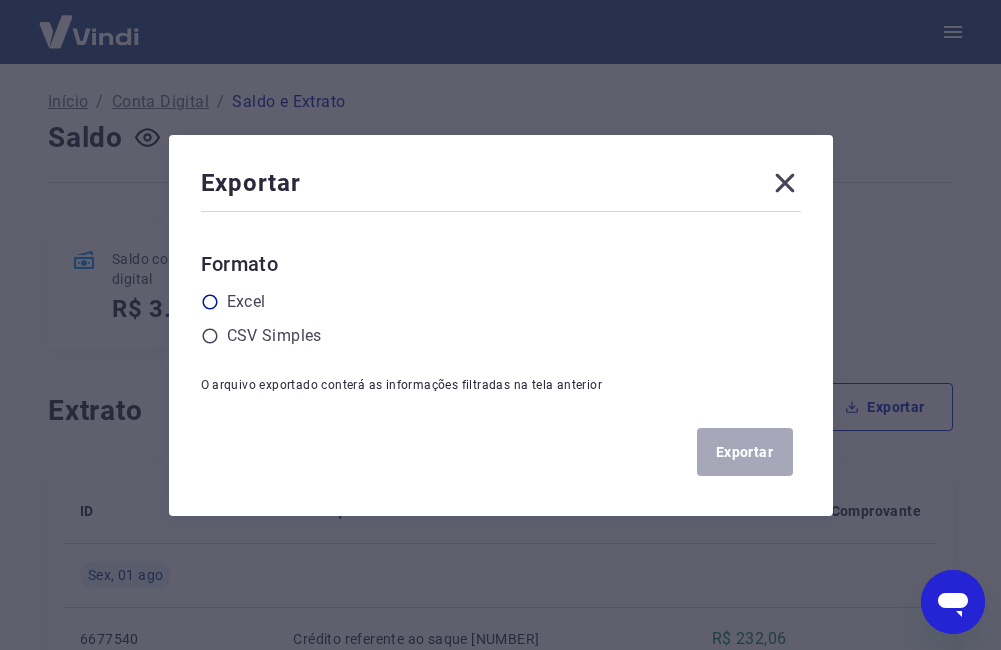 click 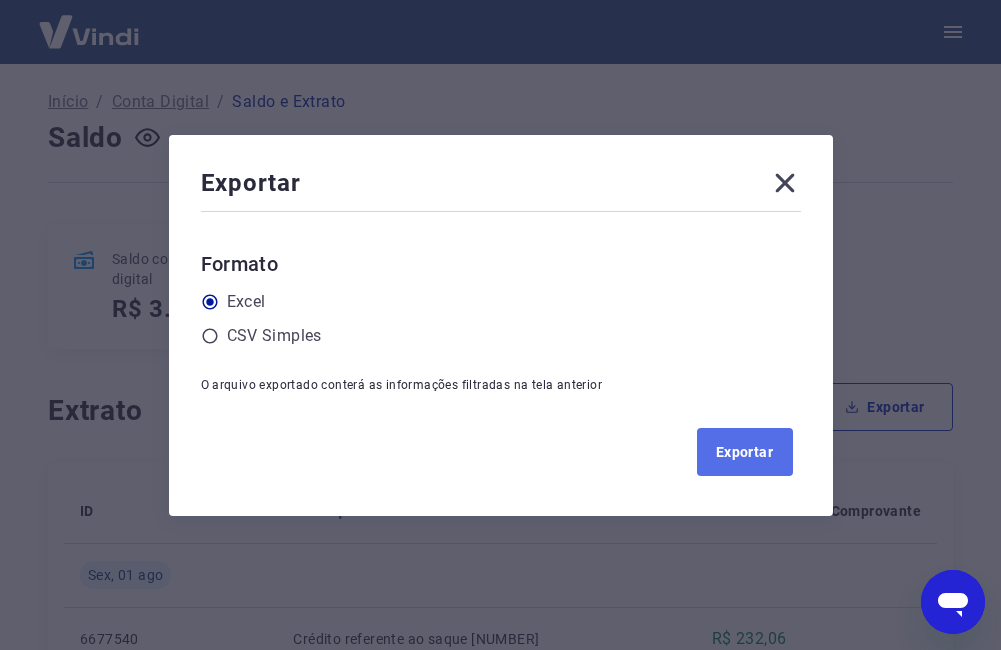 click on "Exportar" at bounding box center [745, 452] 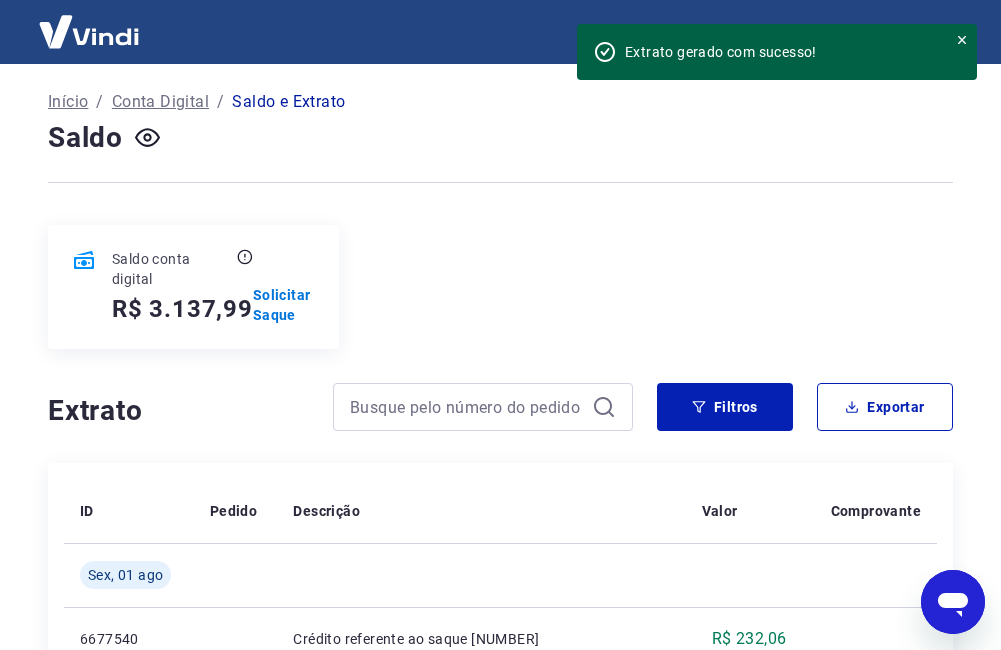 click on "Saldo conta digital R$ 3.137,99 Solicitar Saque" at bounding box center [500, 287] 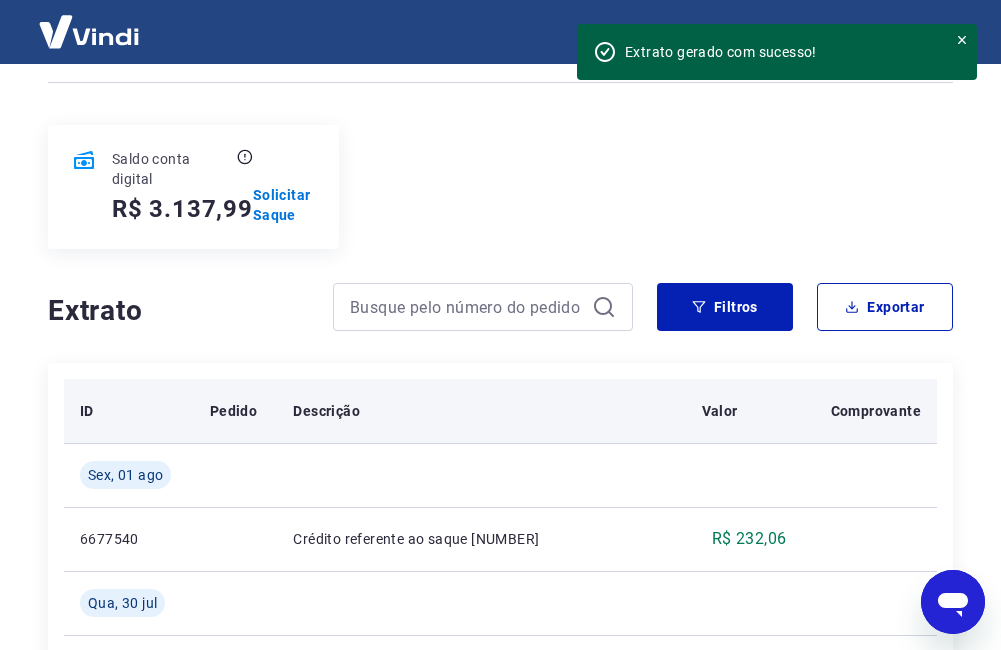 scroll, scrollTop: 0, scrollLeft: 0, axis: both 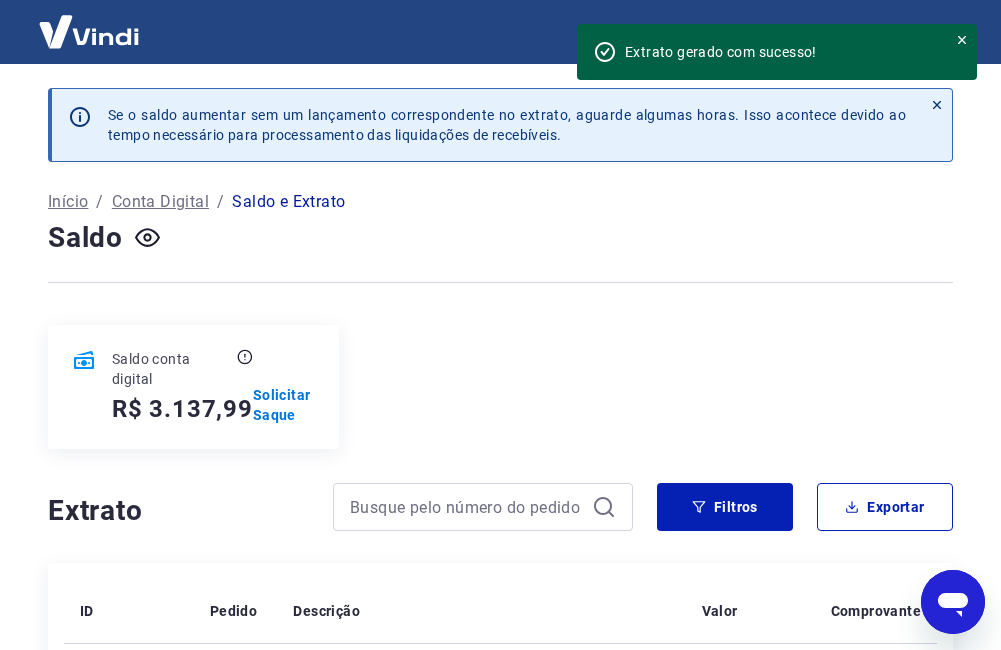 type on "x" 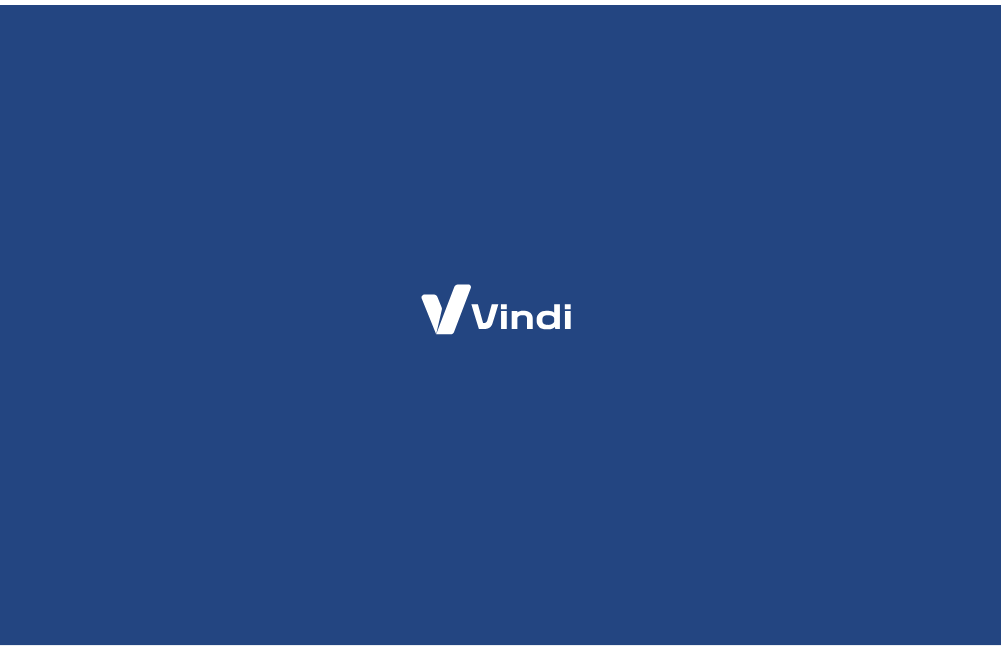 scroll, scrollTop: 0, scrollLeft: 0, axis: both 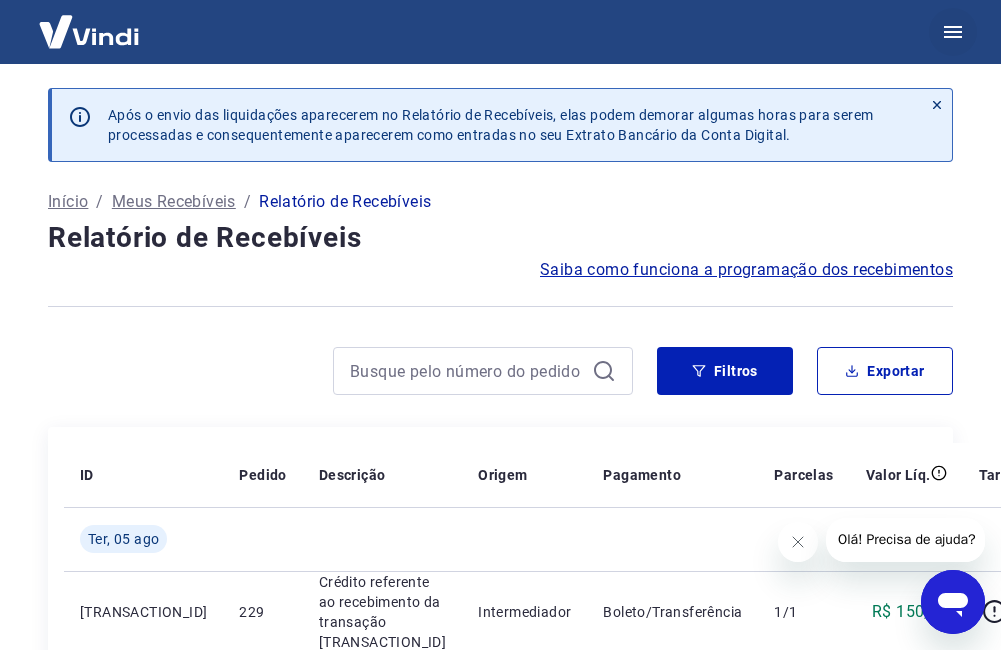 click 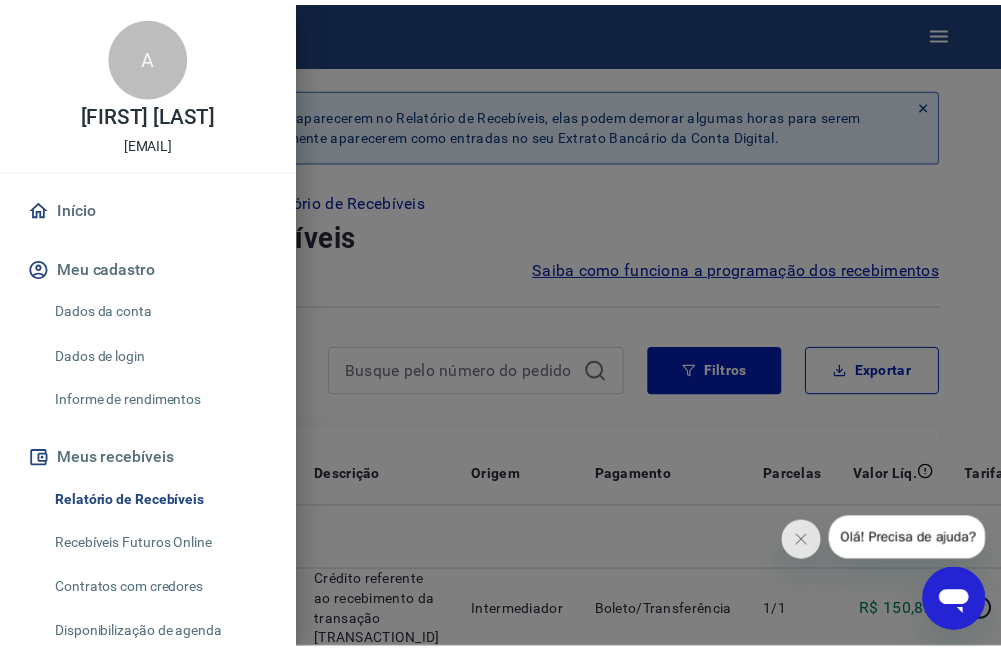 scroll, scrollTop: 100, scrollLeft: 0, axis: vertical 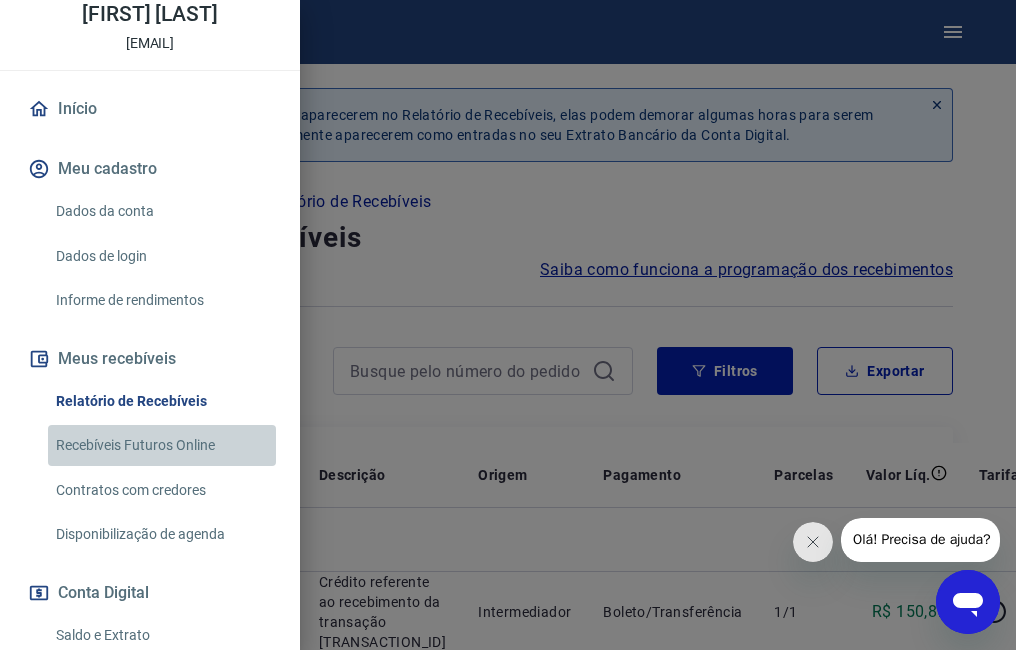 click on "Recebíveis Futuros Online" at bounding box center (162, 445) 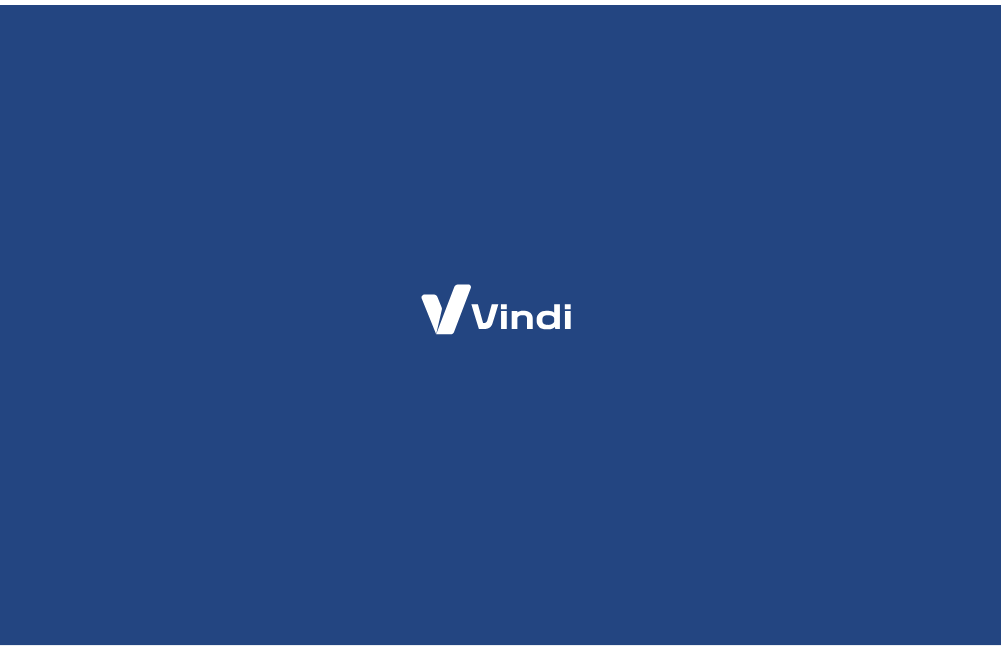 scroll, scrollTop: 0, scrollLeft: 0, axis: both 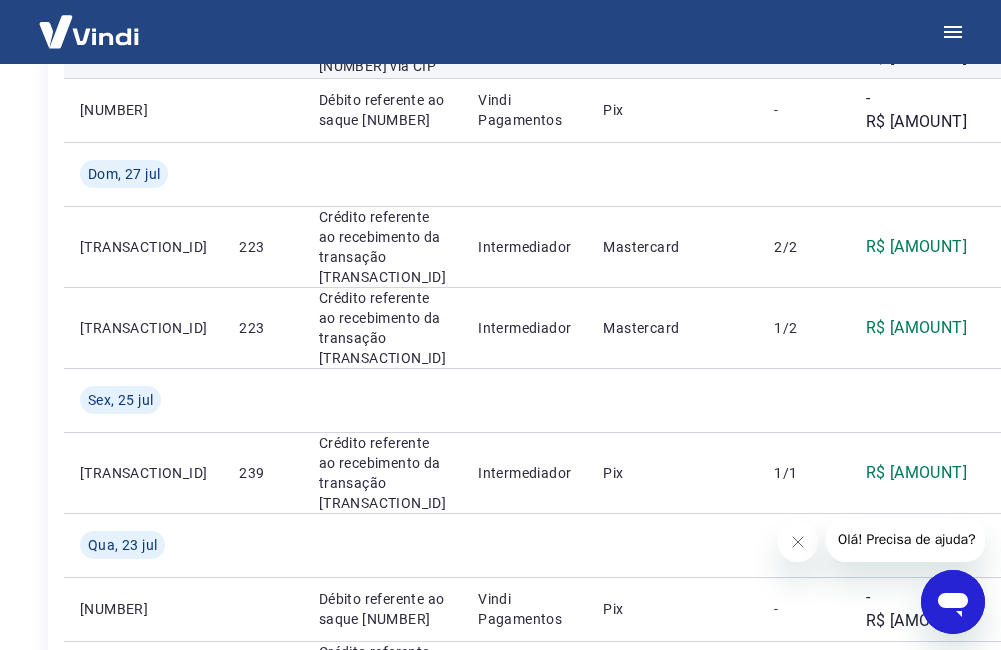 click at bounding box center [1023, 46] 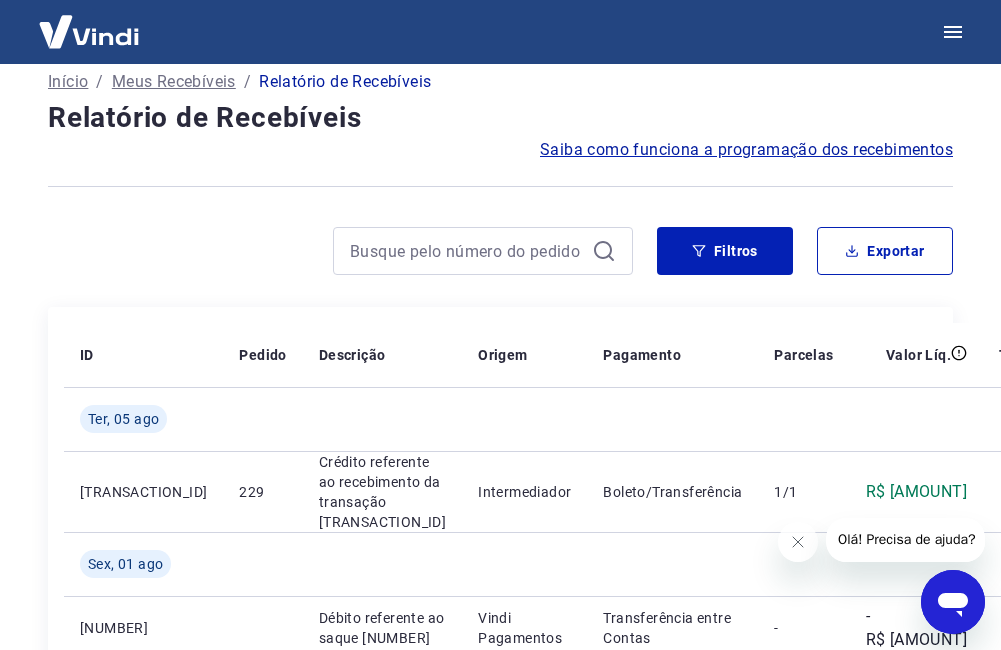 scroll, scrollTop: 0, scrollLeft: 0, axis: both 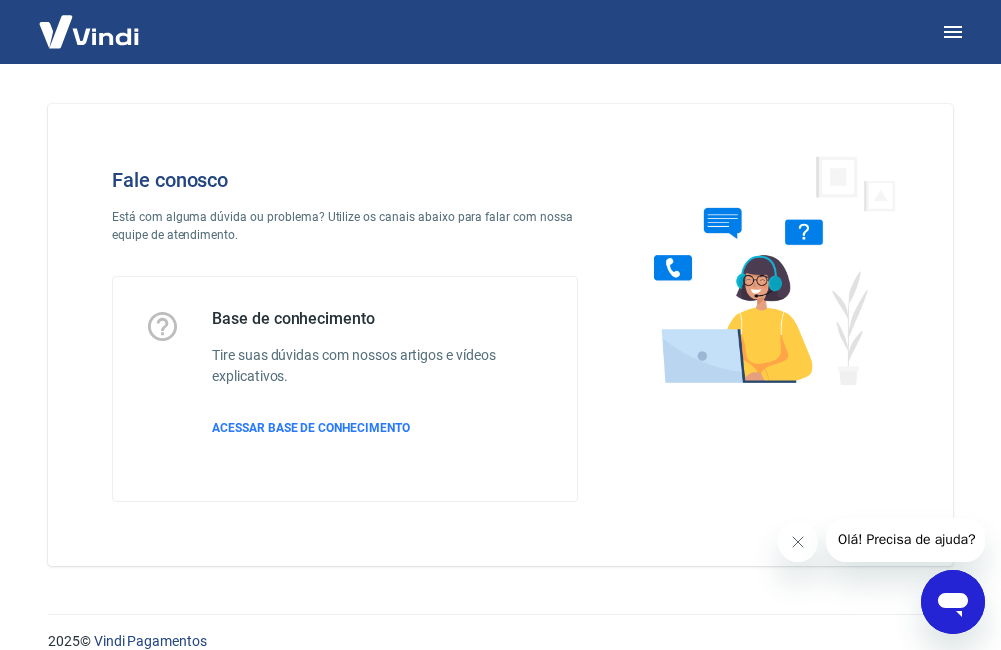 click on "Olá! Precisa de ajuda?" at bounding box center [906, 539] 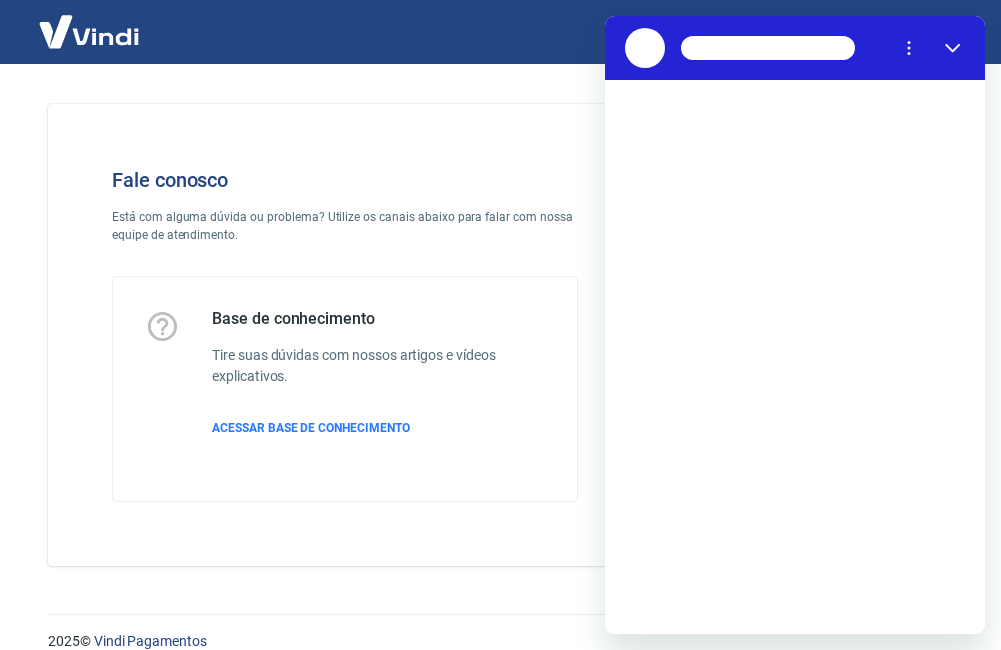 scroll, scrollTop: 0, scrollLeft: 0, axis: both 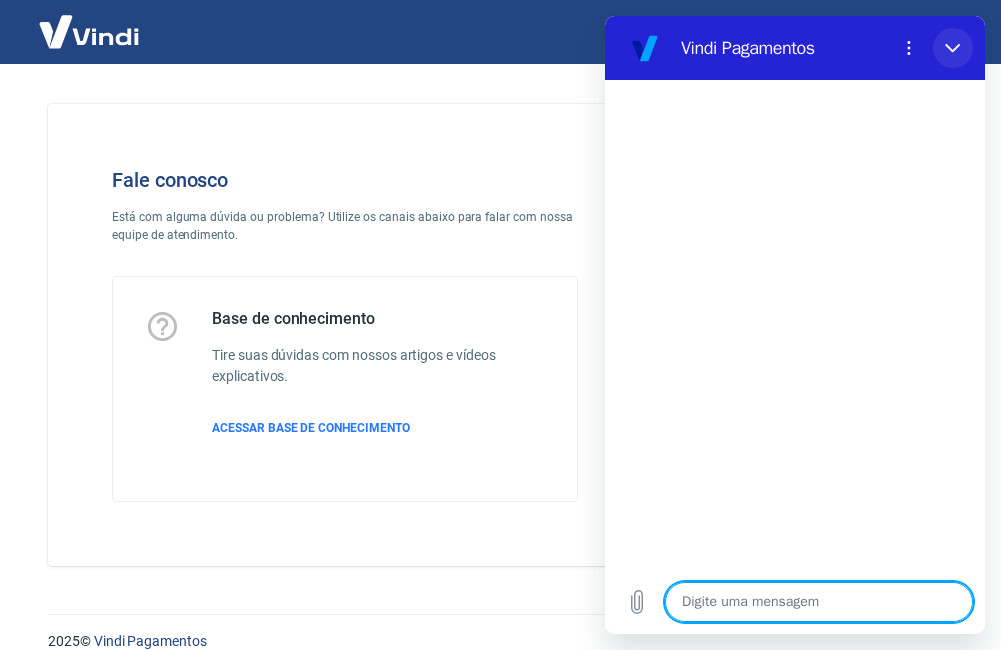 click 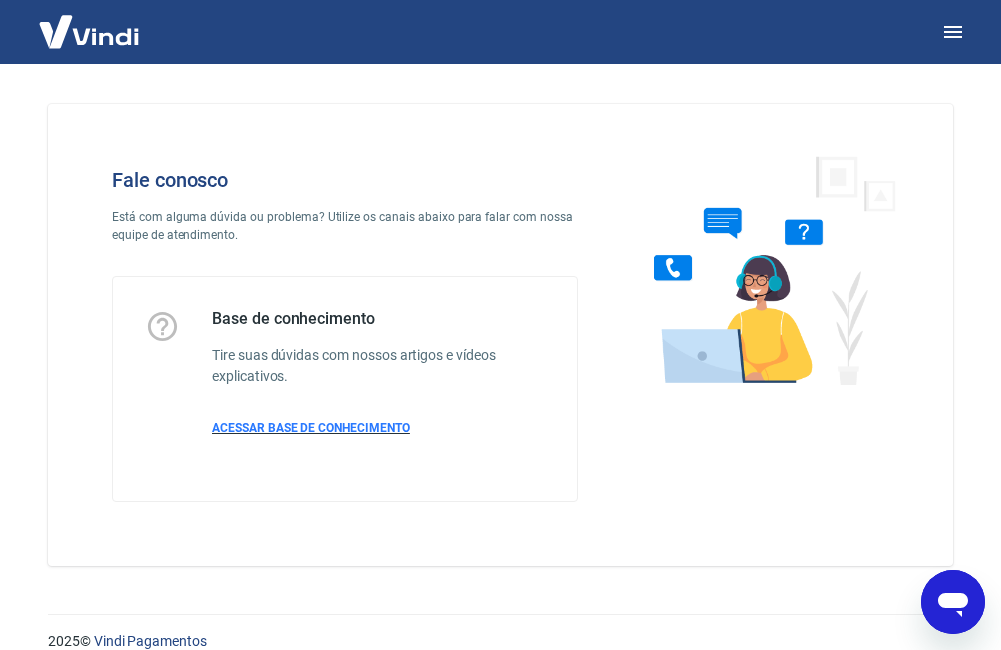 click on "ACESSAR BASE DE CONHECIMENTO" at bounding box center (311, 428) 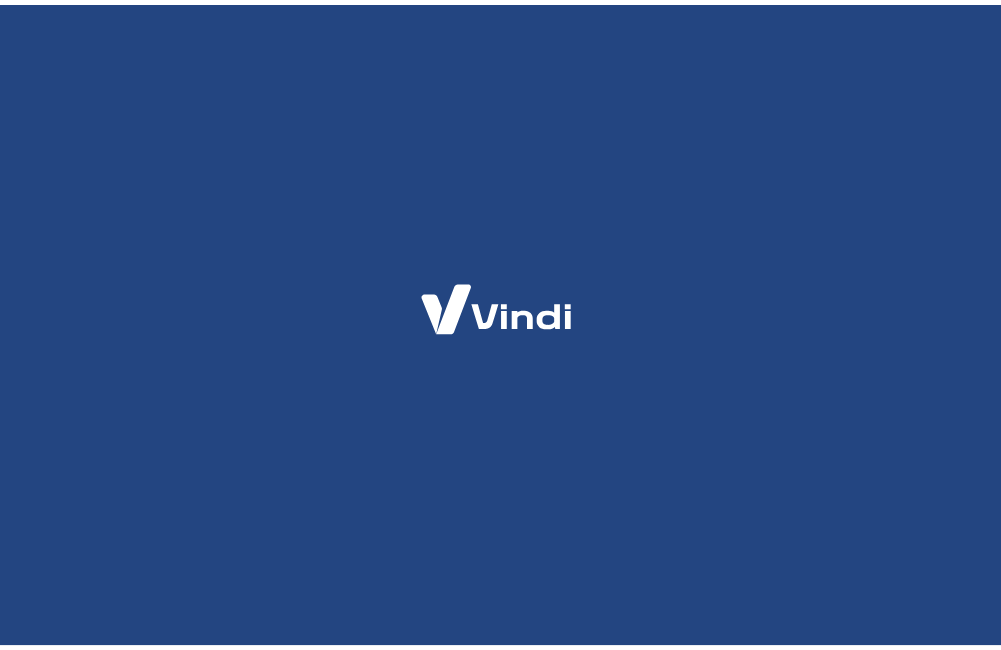 scroll, scrollTop: 0, scrollLeft: 0, axis: both 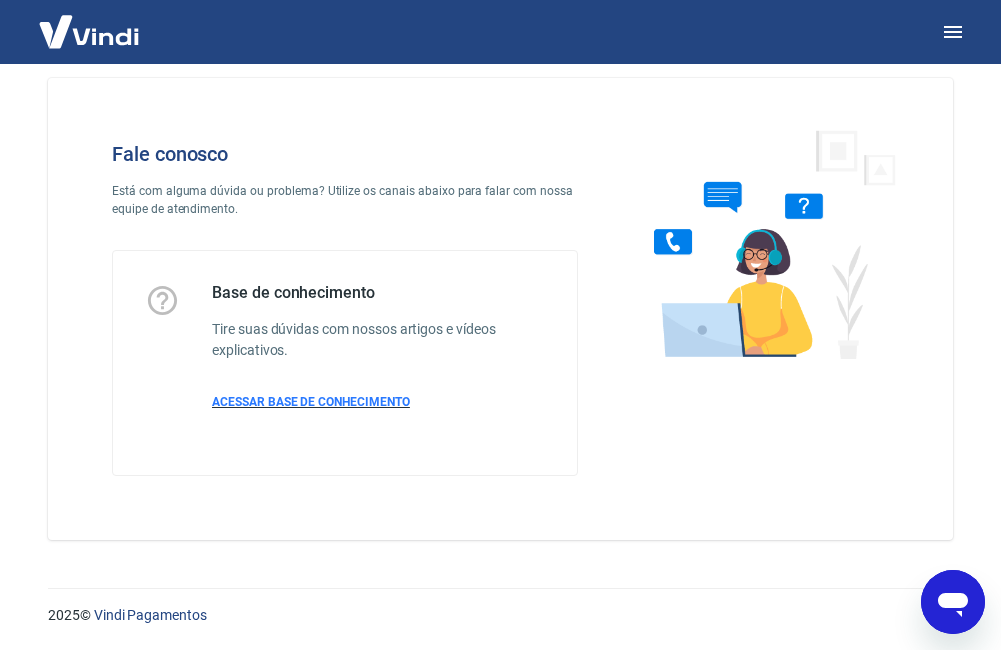 click on "ACESSAR BASE DE CONHECIMENTO" at bounding box center [311, 402] 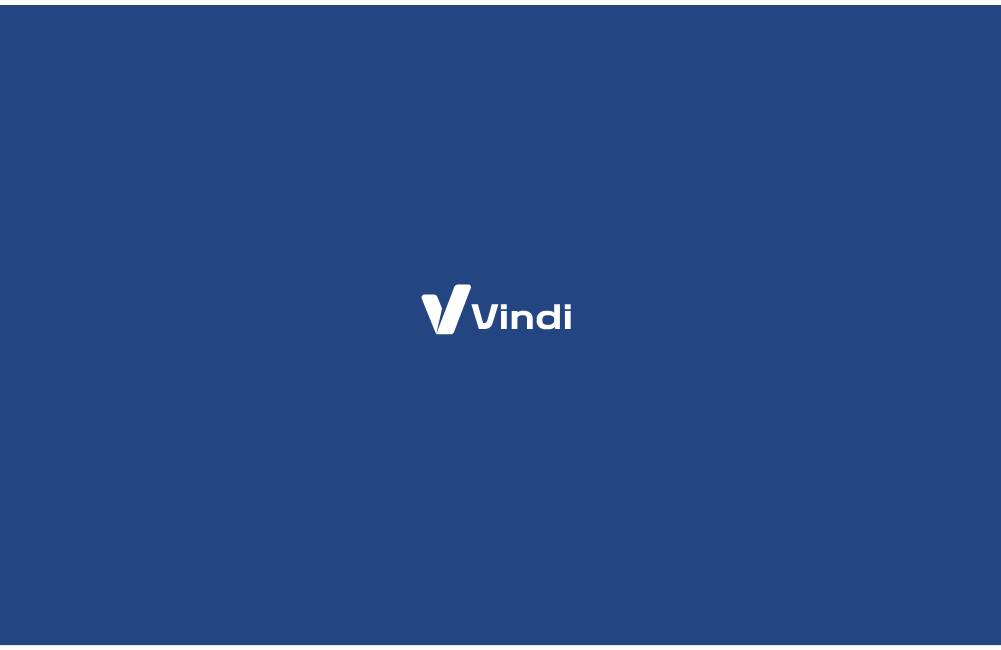 scroll, scrollTop: 0, scrollLeft: 0, axis: both 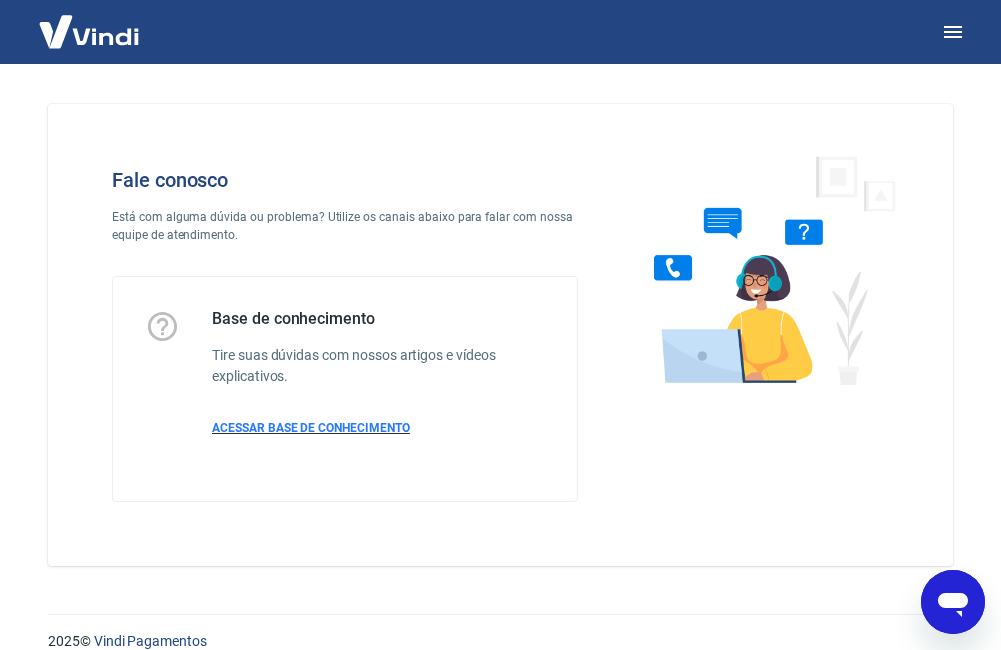 click on "ACESSAR BASE DE CONHECIMENTO" at bounding box center (311, 428) 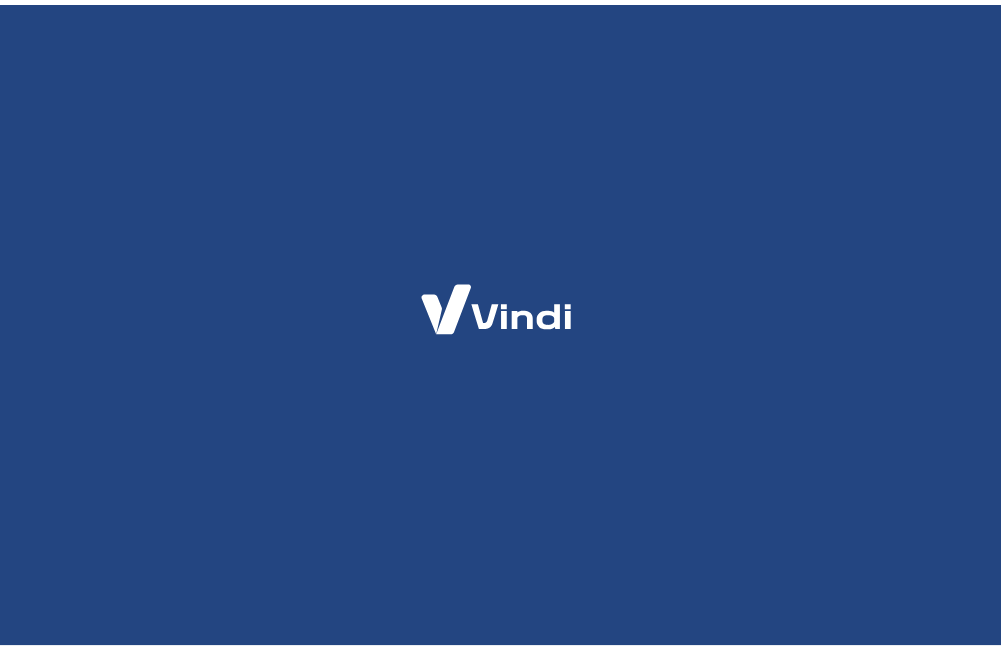 scroll, scrollTop: 0, scrollLeft: 0, axis: both 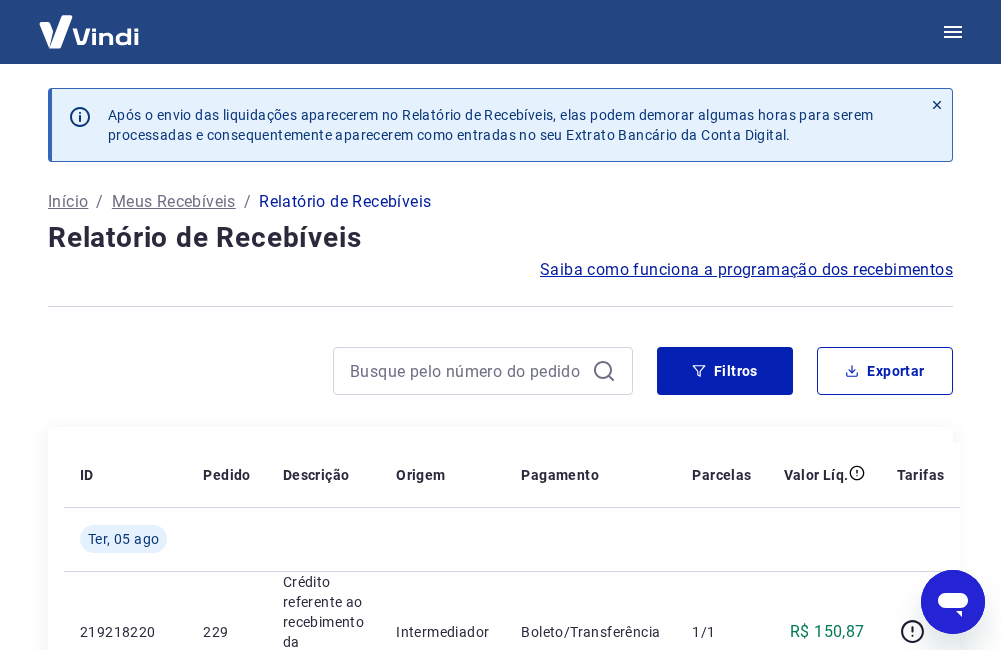 click on "Meus Recebíveis" at bounding box center (174, 202) 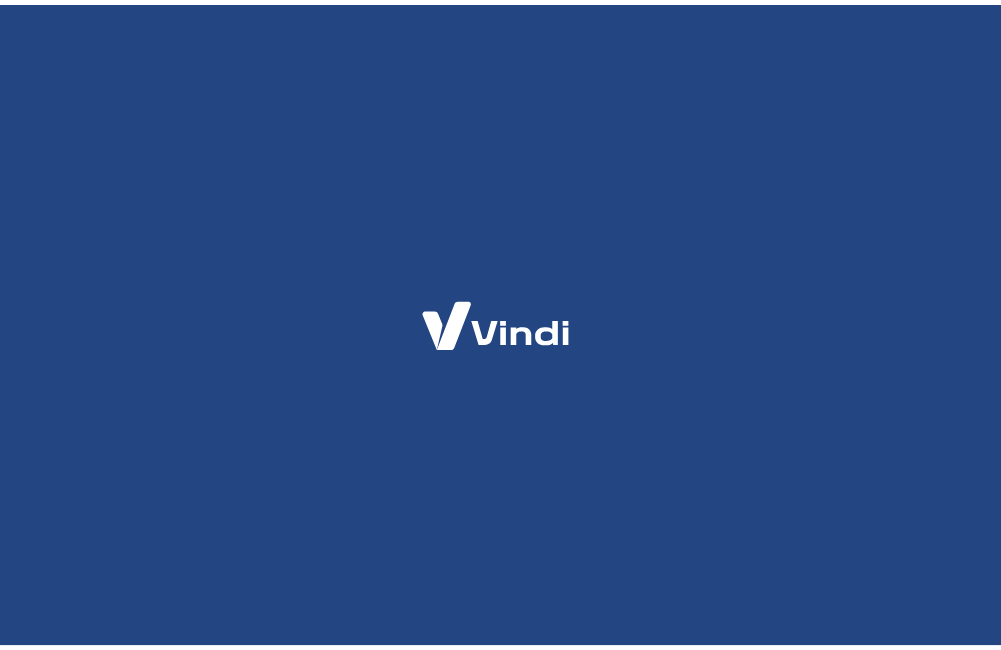 scroll, scrollTop: 0, scrollLeft: 0, axis: both 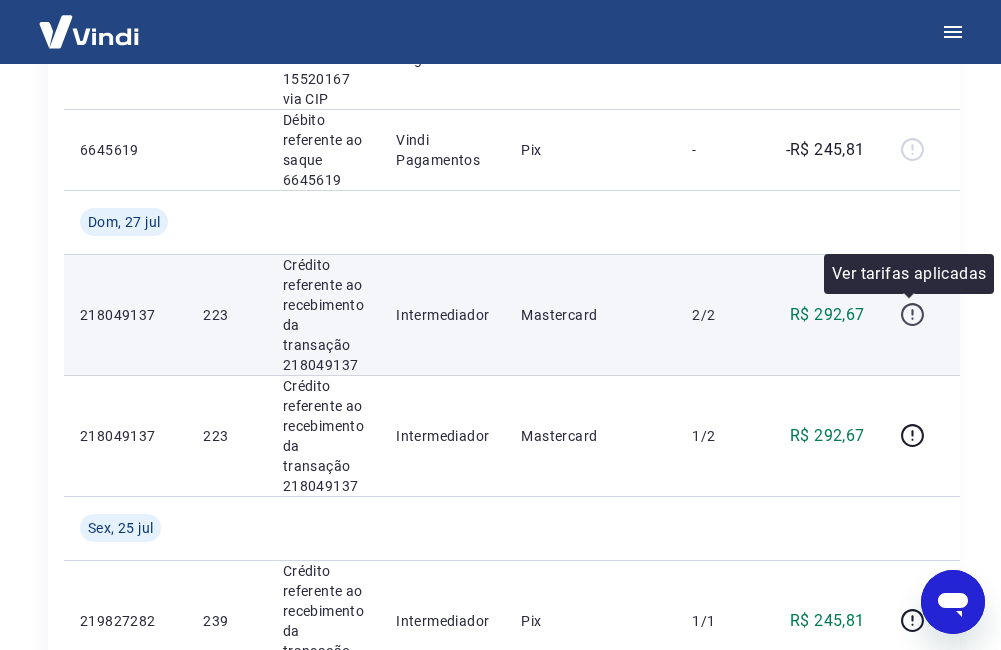 click 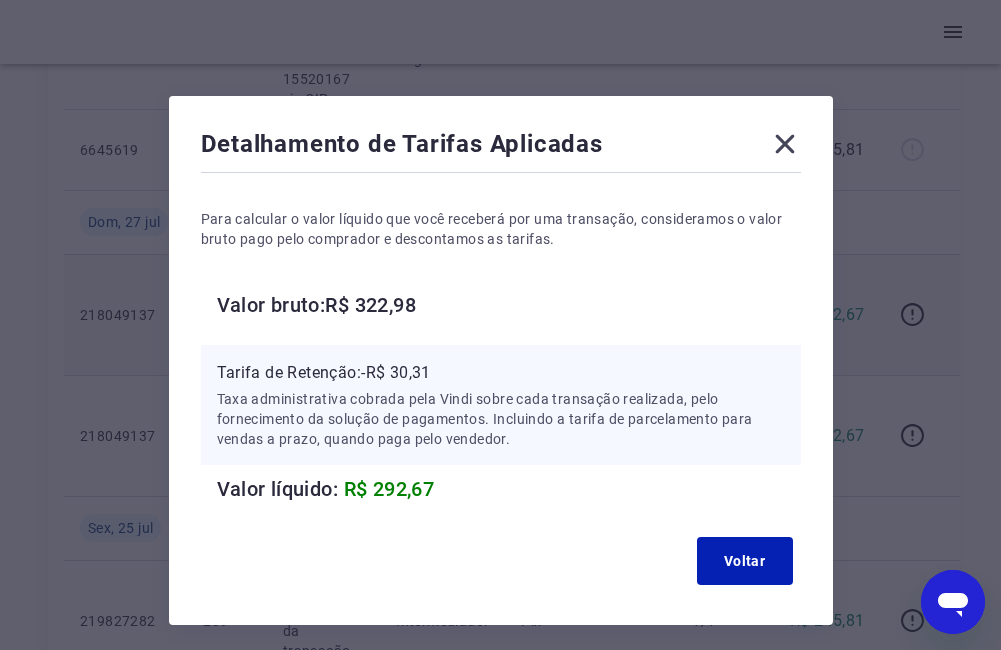 click 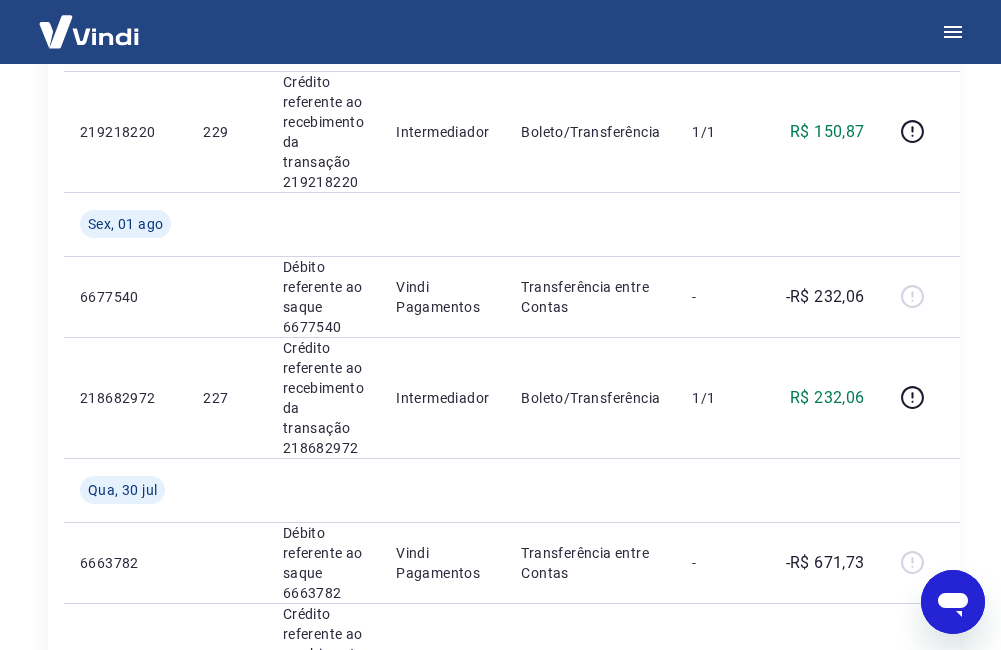scroll, scrollTop: 100, scrollLeft: 0, axis: vertical 